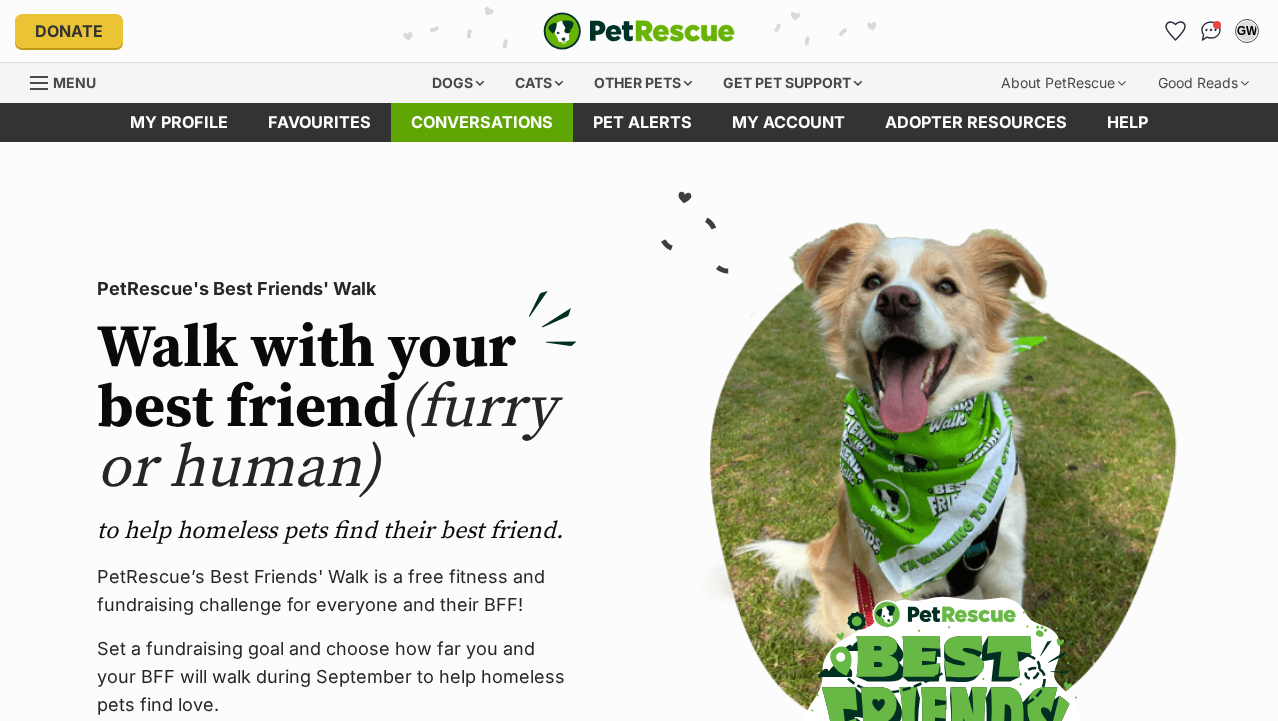 scroll, scrollTop: 0, scrollLeft: 0, axis: both 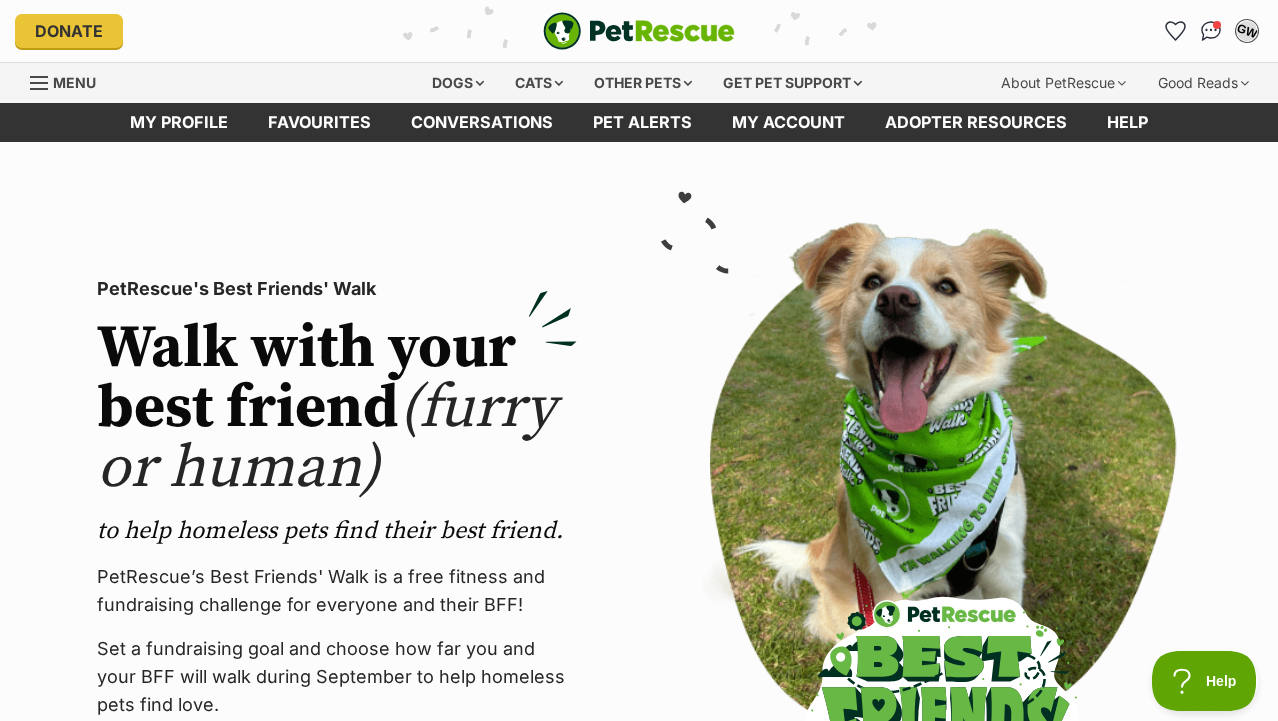 click on "GW" at bounding box center [1247, 31] 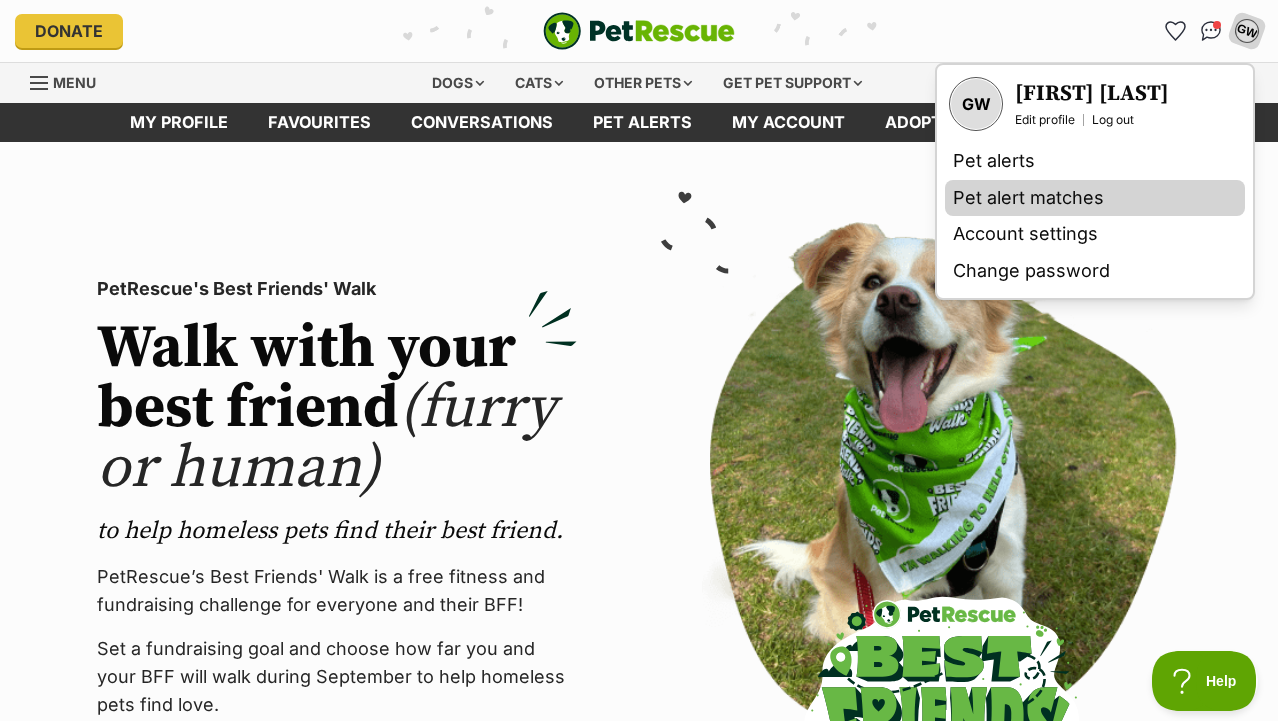 scroll, scrollTop: 0, scrollLeft: 0, axis: both 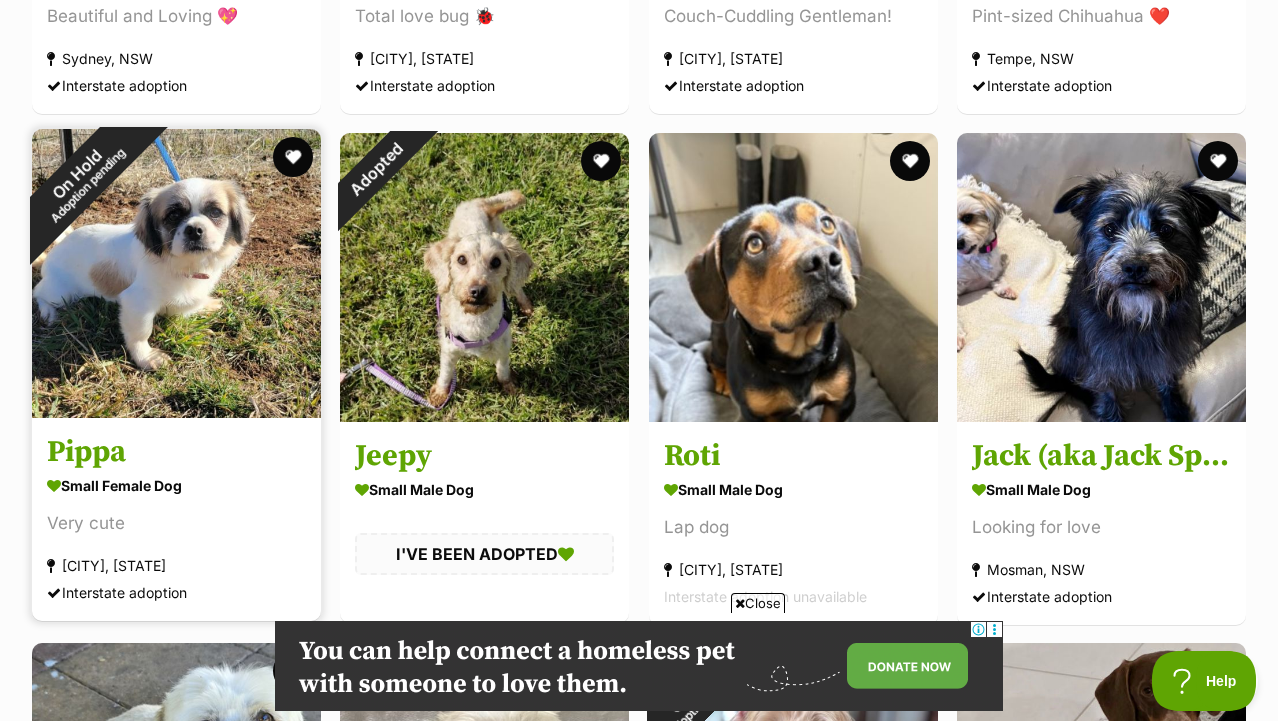 click on "On Hold Adoption pending" at bounding box center (82, 179) 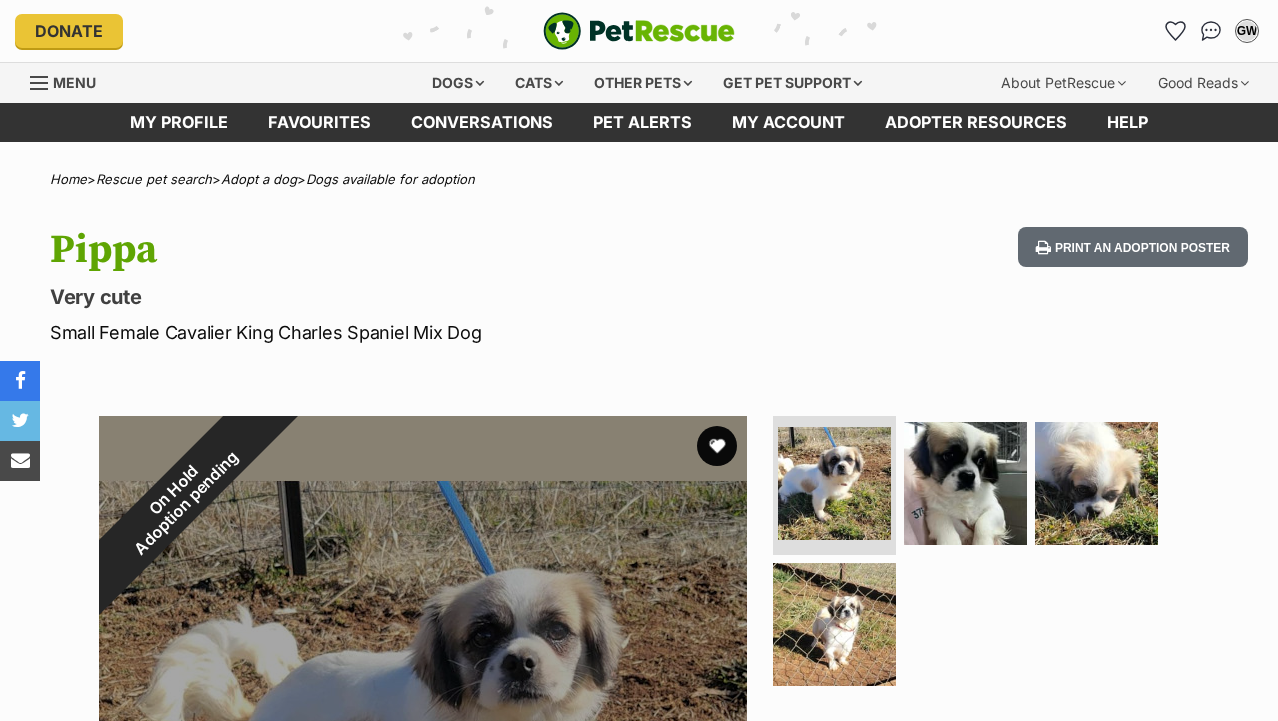 scroll, scrollTop: 0, scrollLeft: 0, axis: both 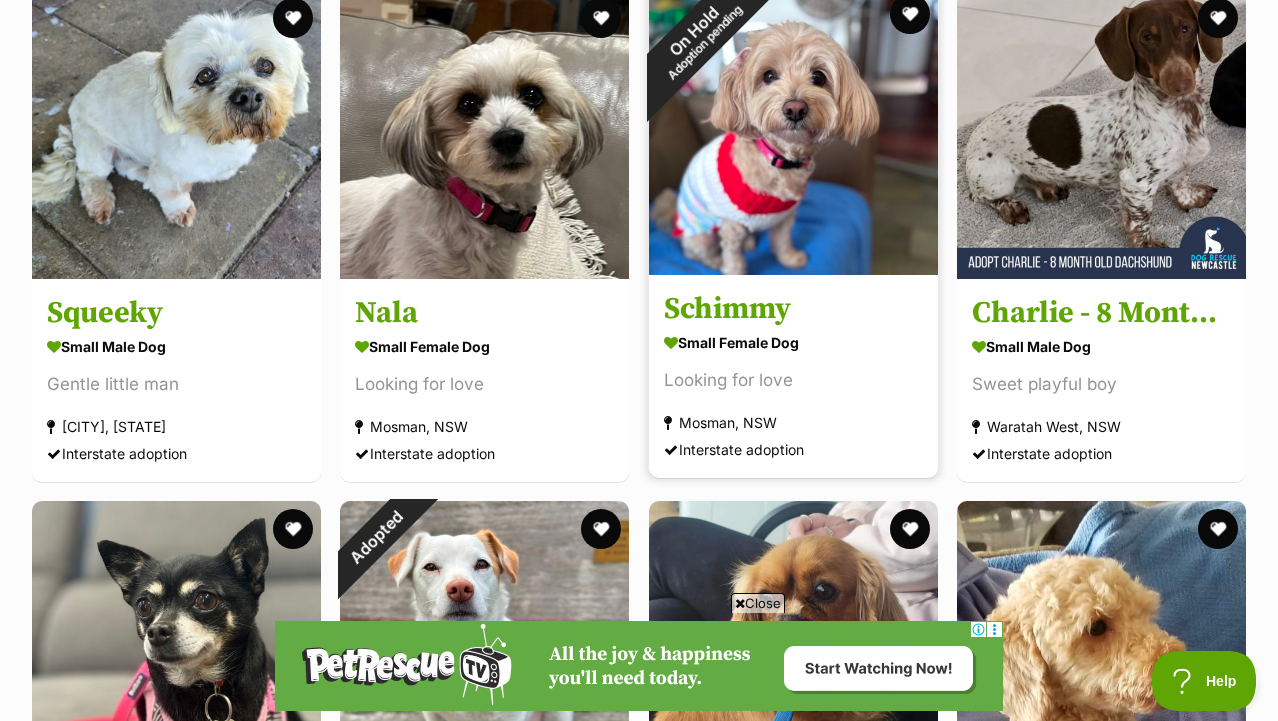 click on "On Hold Adoption pending" at bounding box center (699, 36) 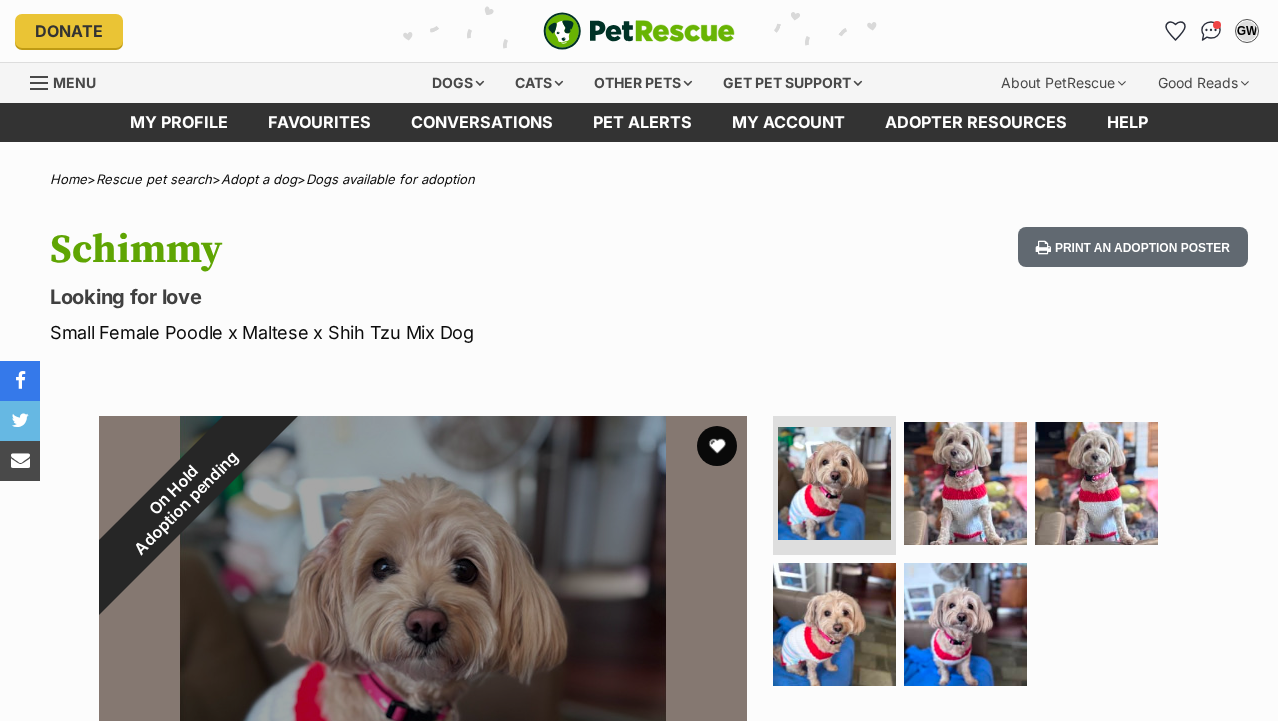 scroll, scrollTop: 0, scrollLeft: 0, axis: both 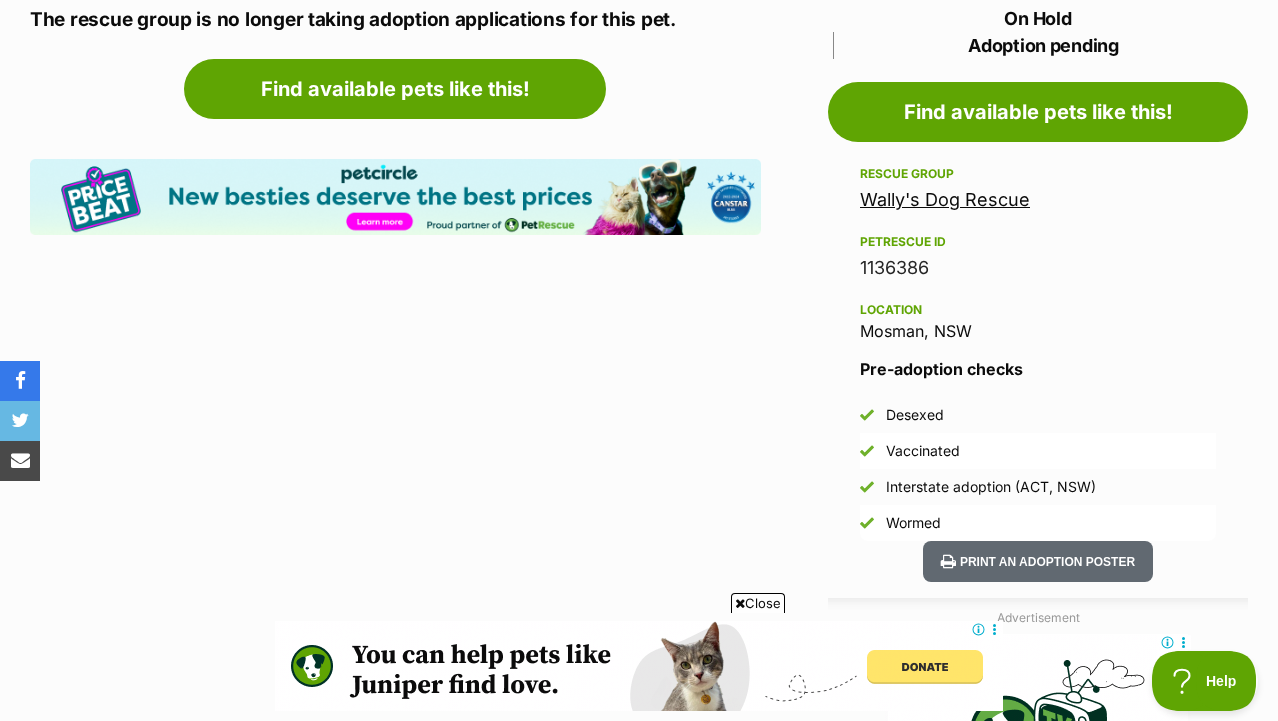 drag, startPoint x: 947, startPoint y: 264, endPoint x: 947, endPoint y: 222, distance: 42 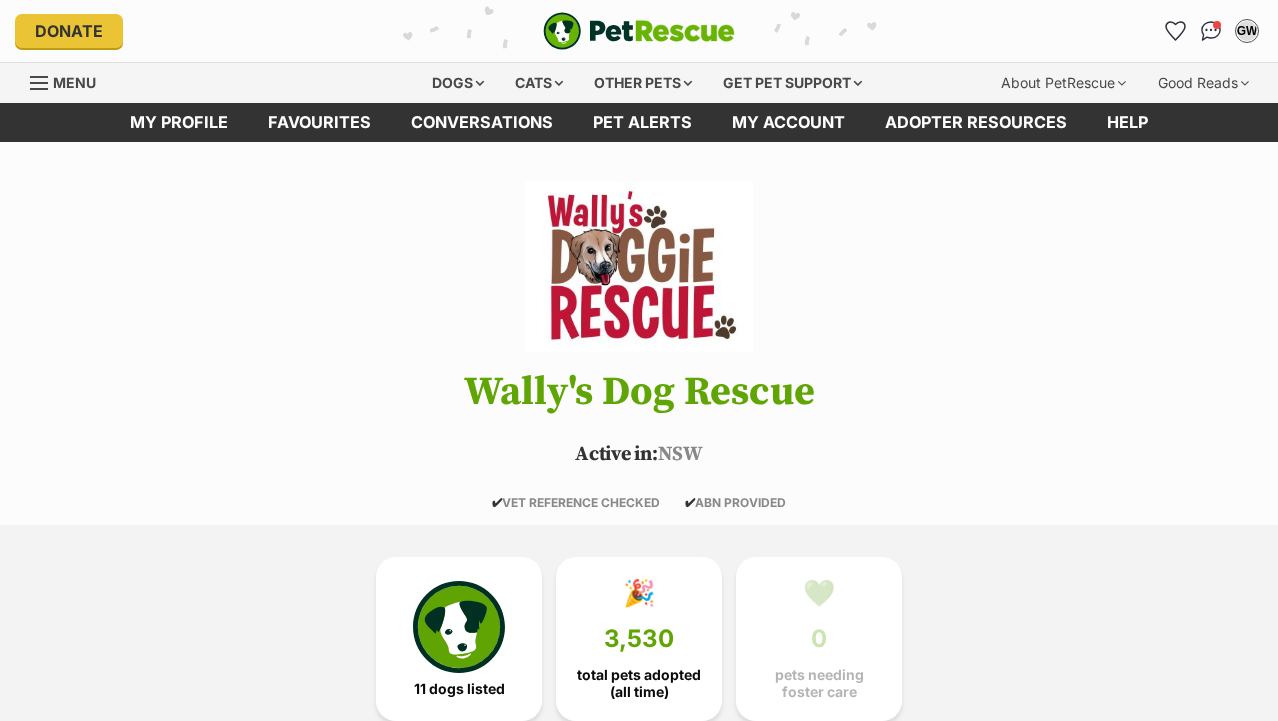 scroll, scrollTop: 0, scrollLeft: 0, axis: both 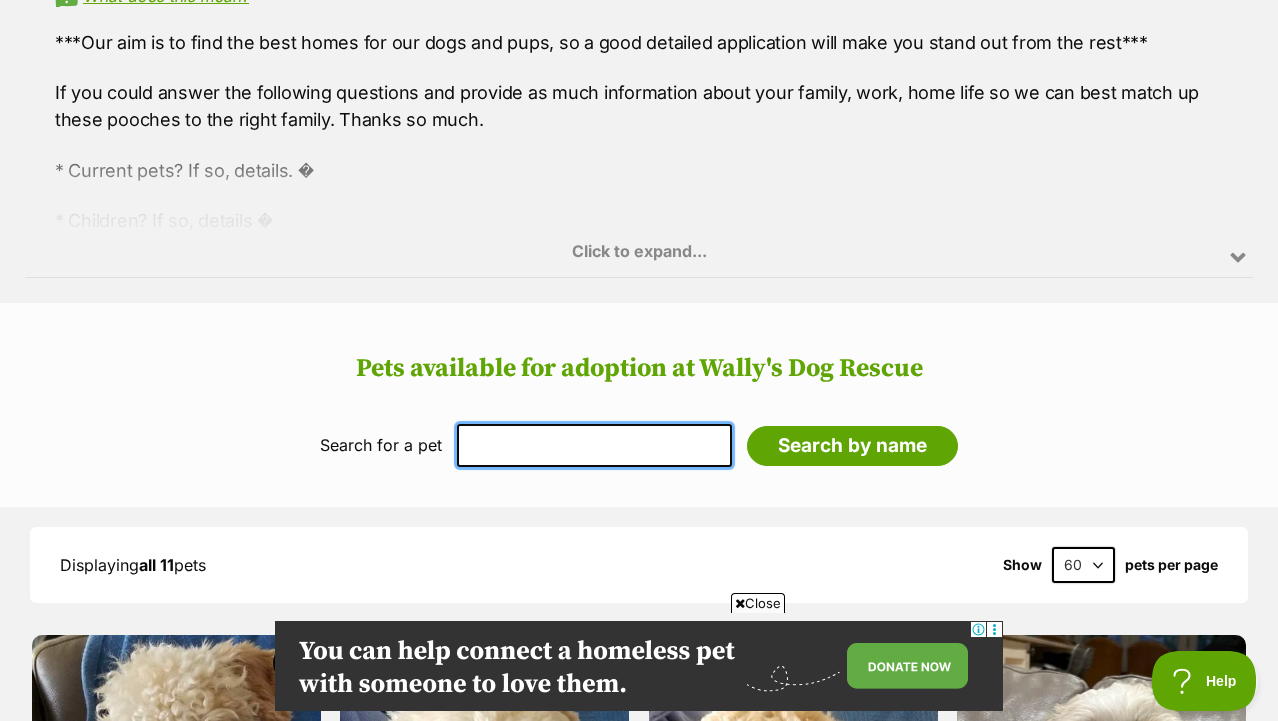 click at bounding box center [594, 445] 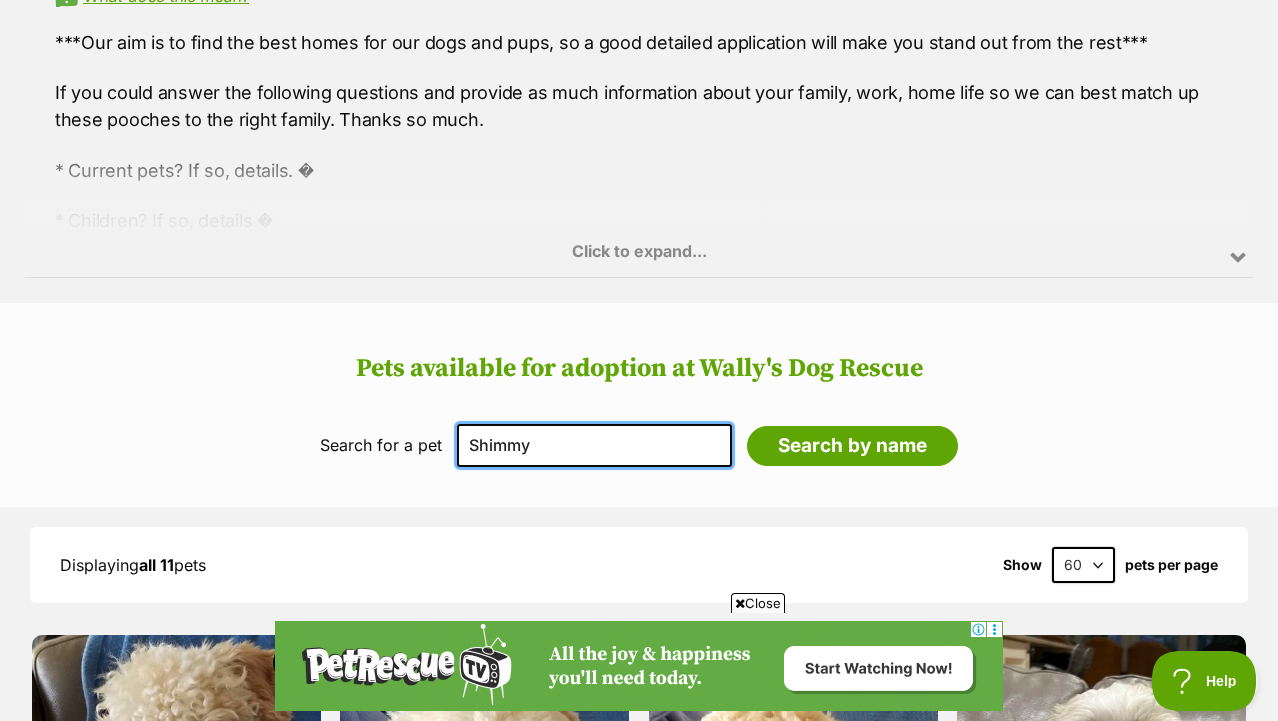 scroll, scrollTop: 0, scrollLeft: 0, axis: both 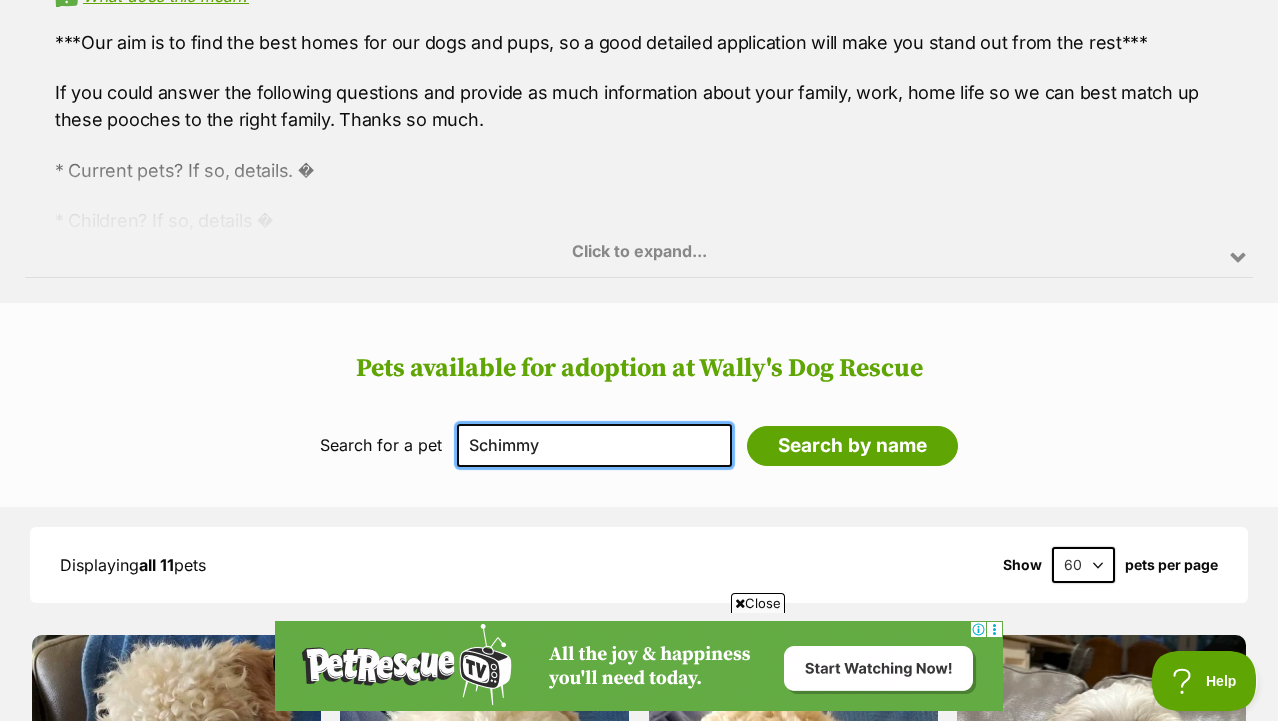click on "Schimmy" at bounding box center [594, 445] 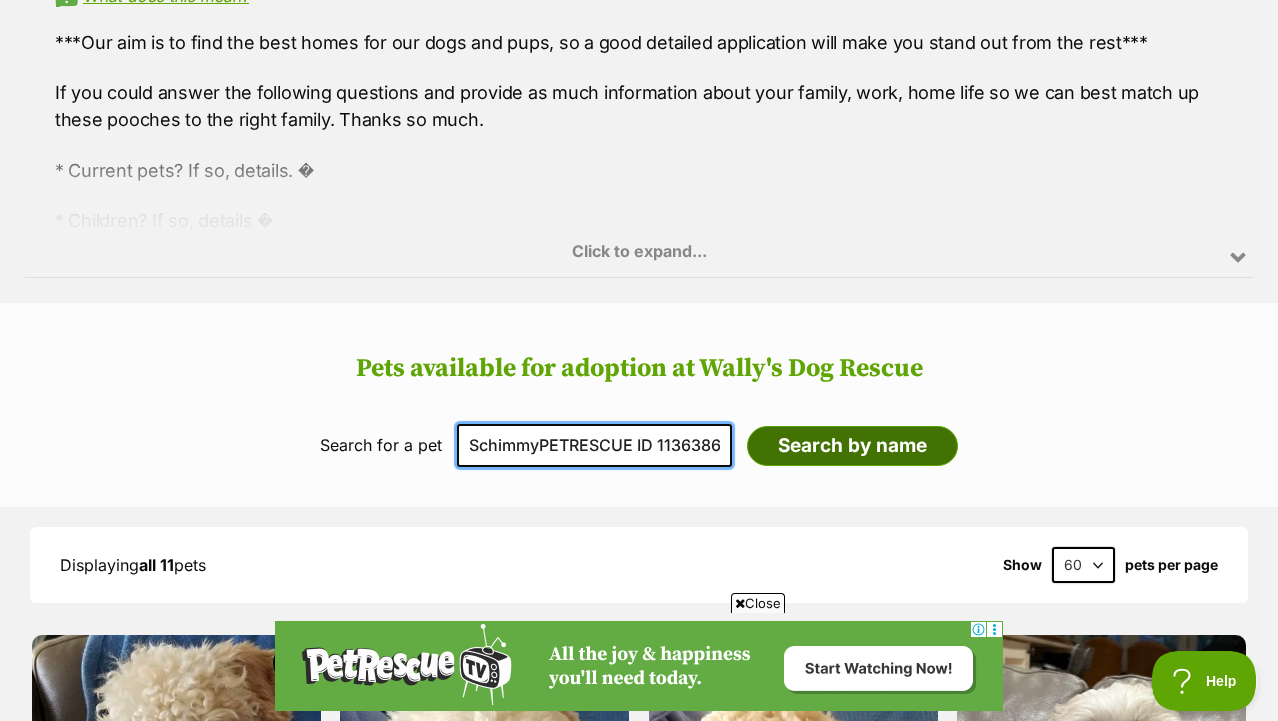 type on "SchimmyPETRESCUE ID 1136386" 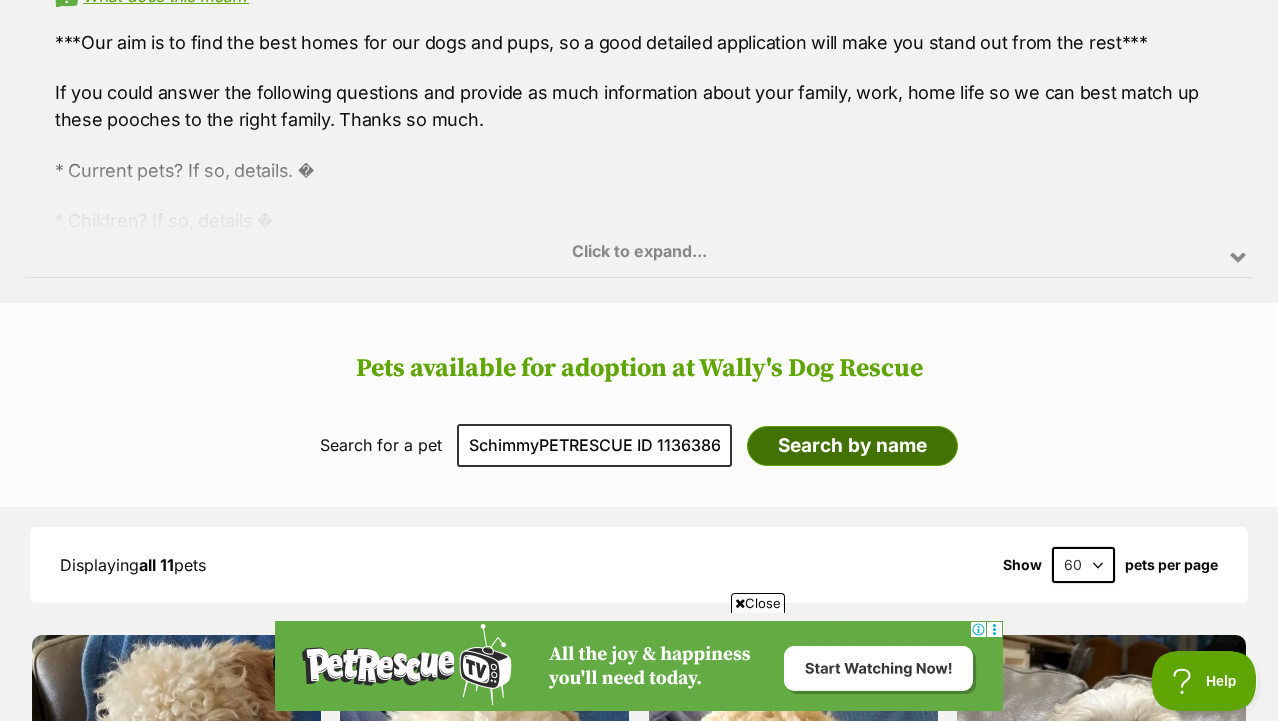 click on "Search by name" at bounding box center (852, 446) 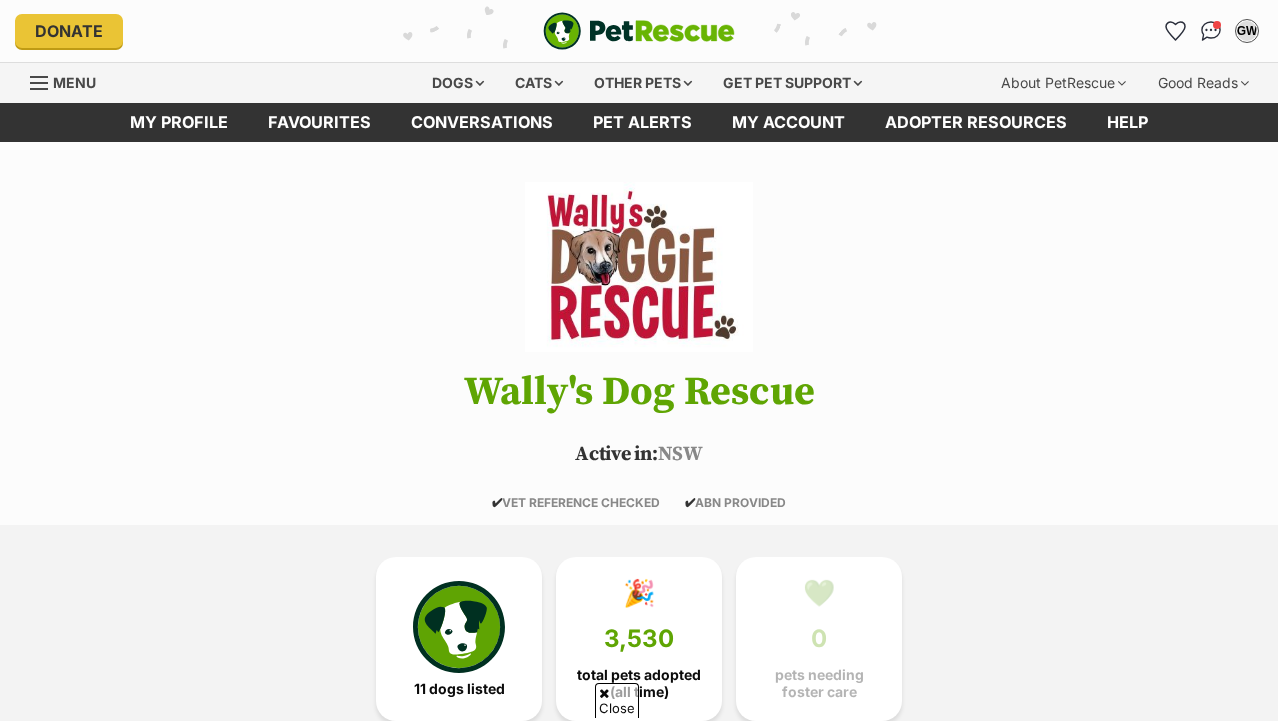 scroll, scrollTop: 1707, scrollLeft: 0, axis: vertical 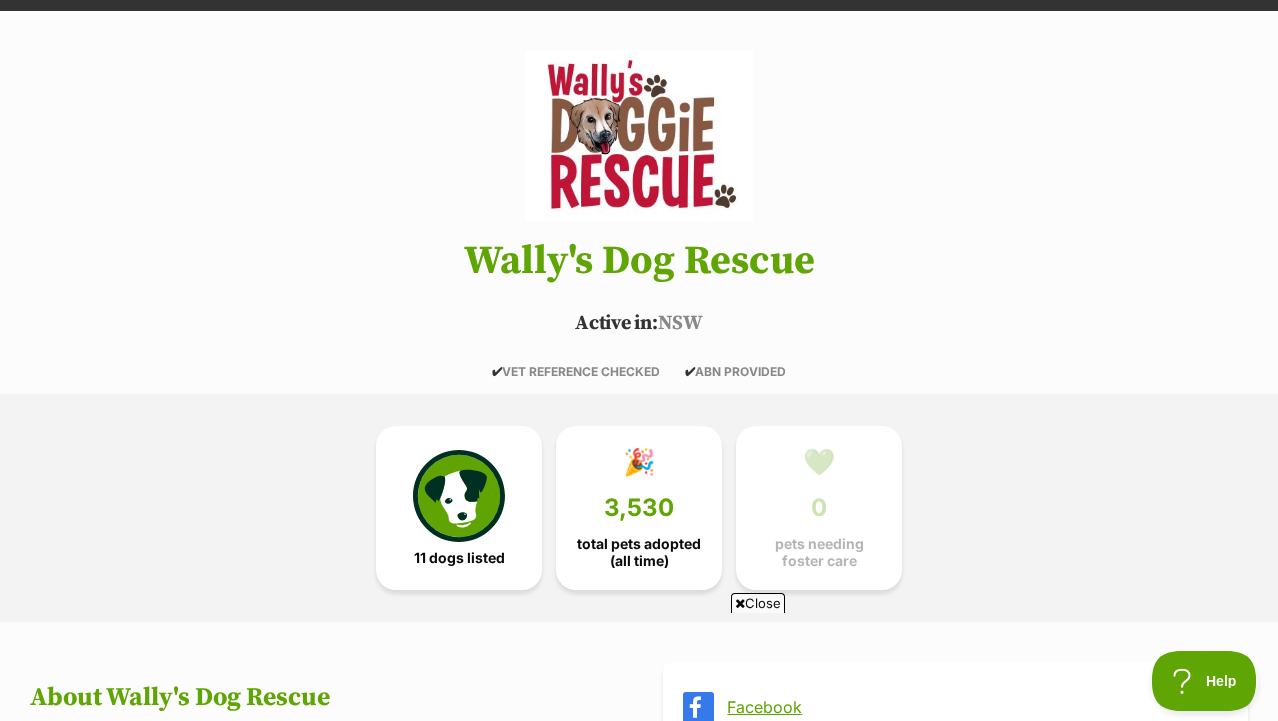 click on "Close" at bounding box center [758, 603] 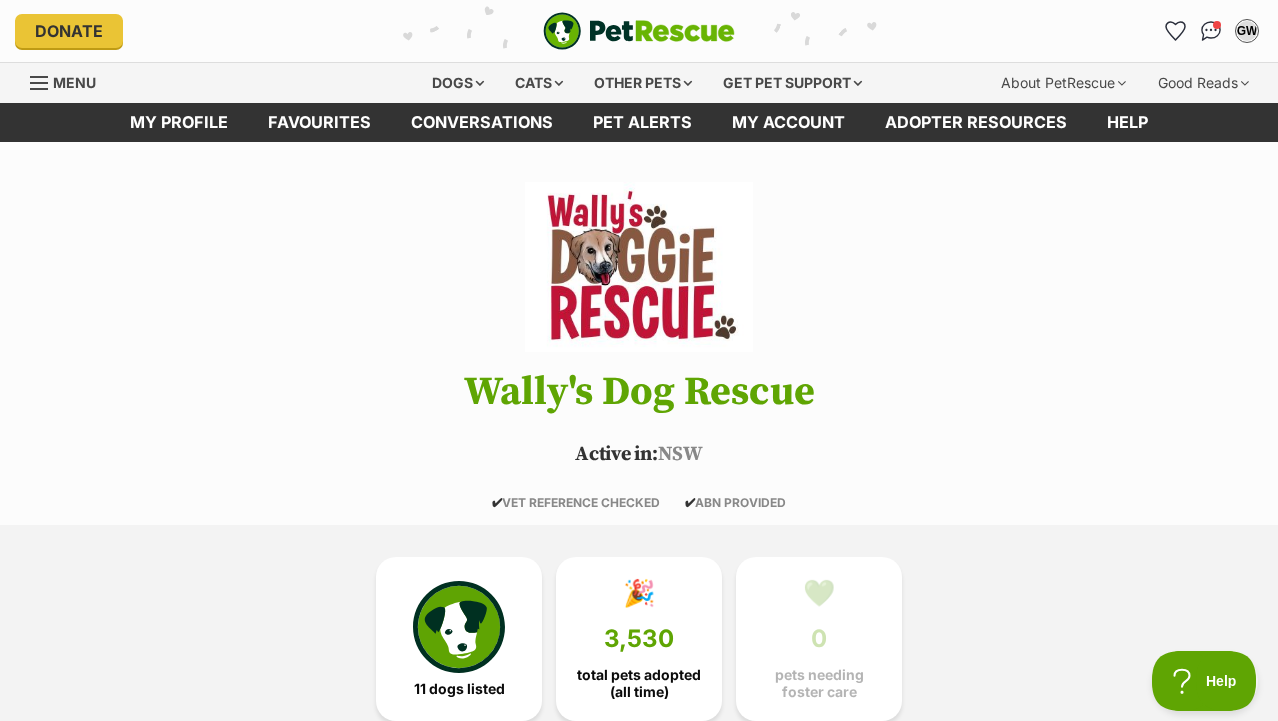 scroll, scrollTop: 0, scrollLeft: 0, axis: both 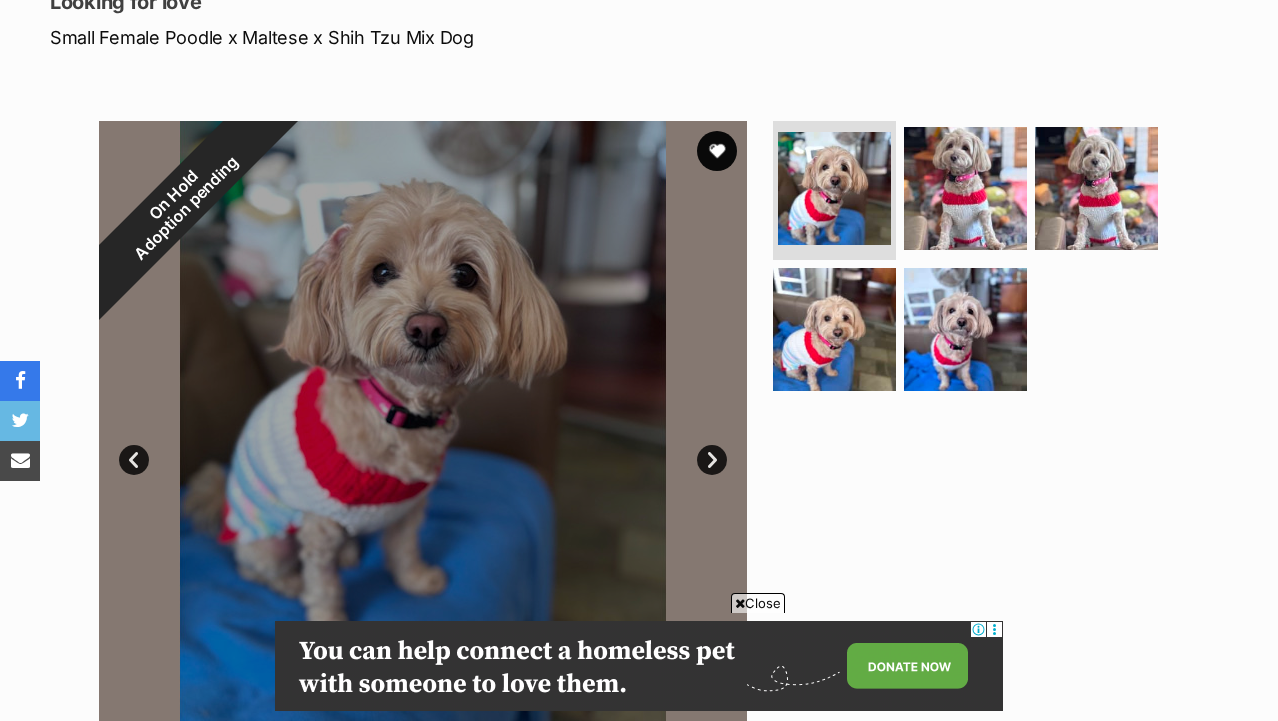 click on "Close" at bounding box center [758, 603] 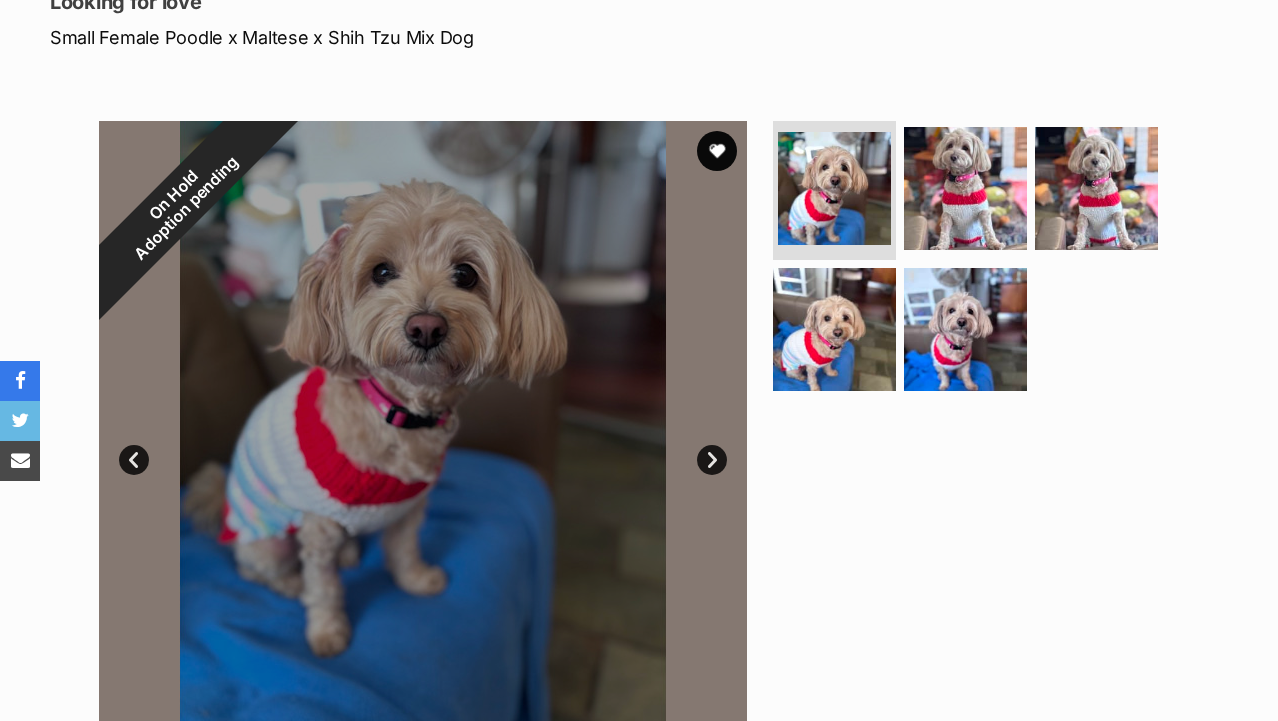 scroll, scrollTop: 0, scrollLeft: 0, axis: both 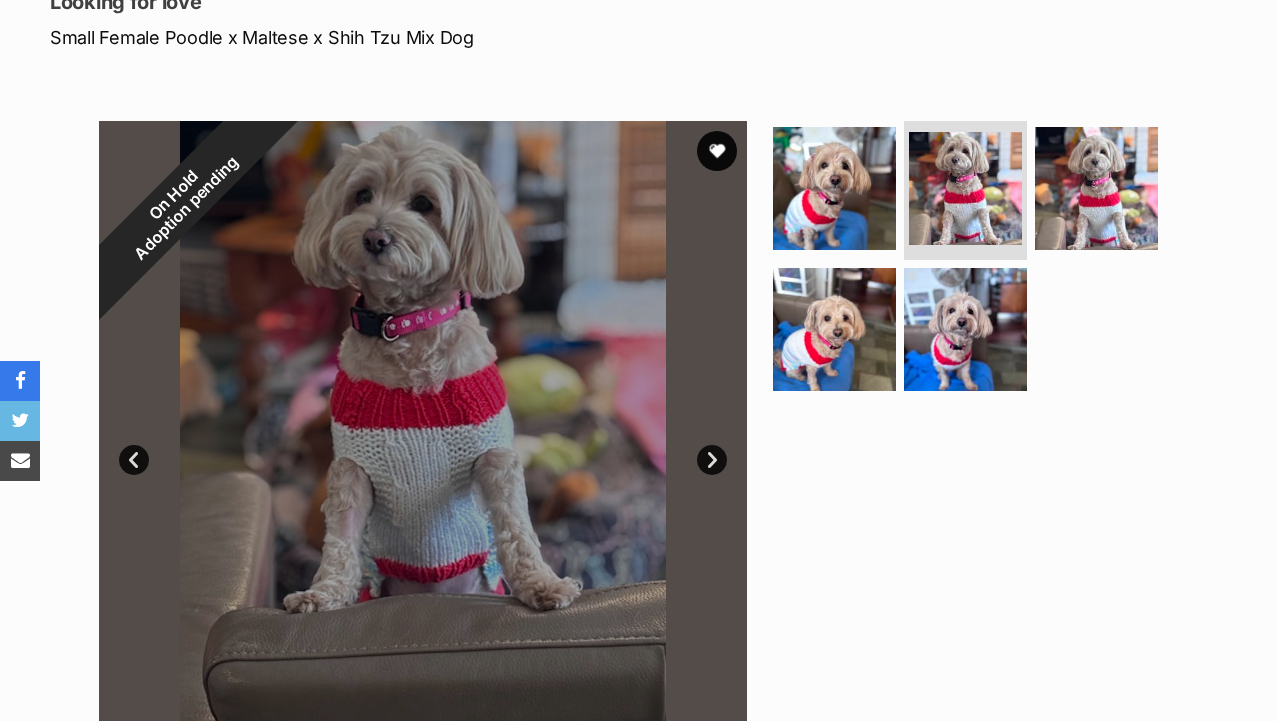 click on "Next" at bounding box center [712, 460] 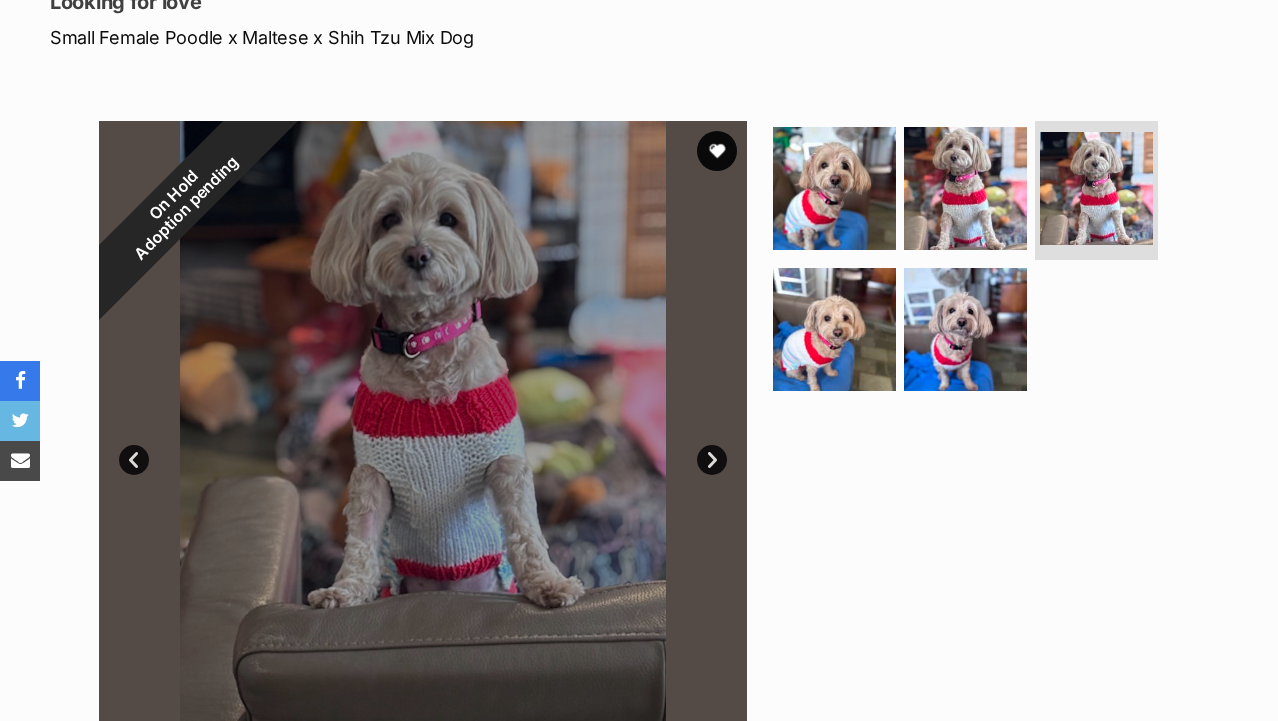 click on "Next" at bounding box center [712, 460] 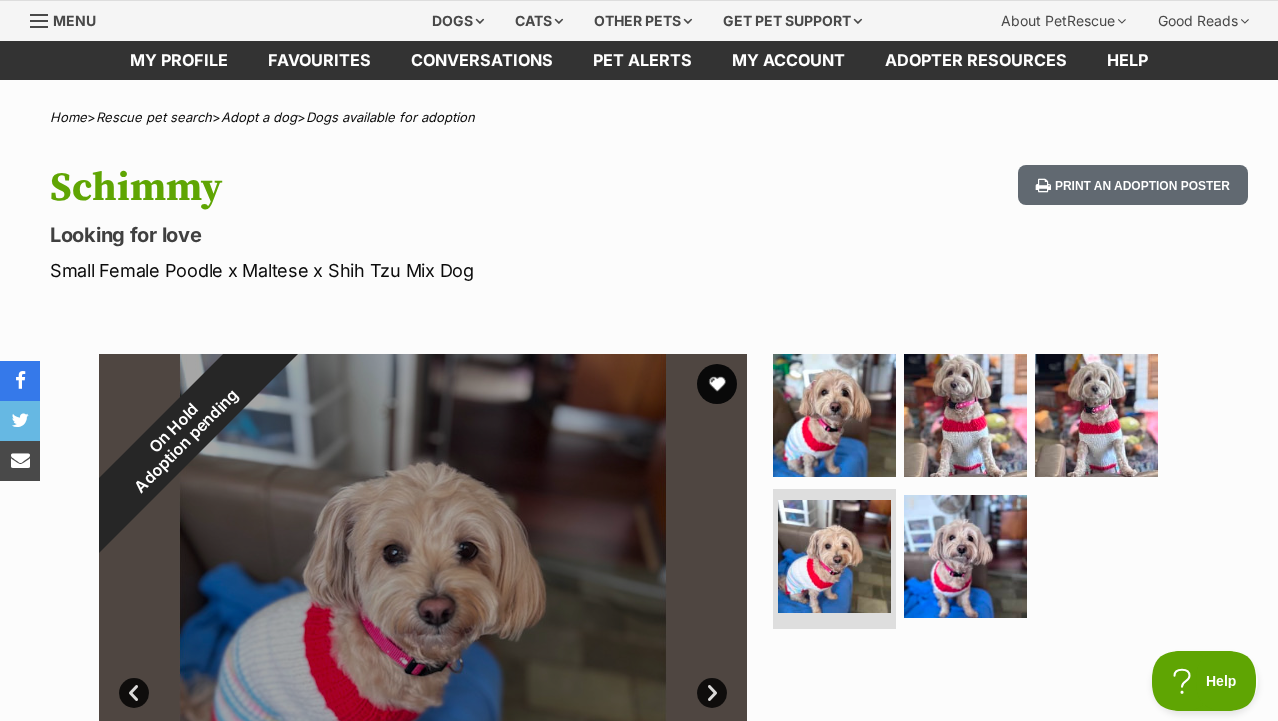 scroll, scrollTop: 22, scrollLeft: 0, axis: vertical 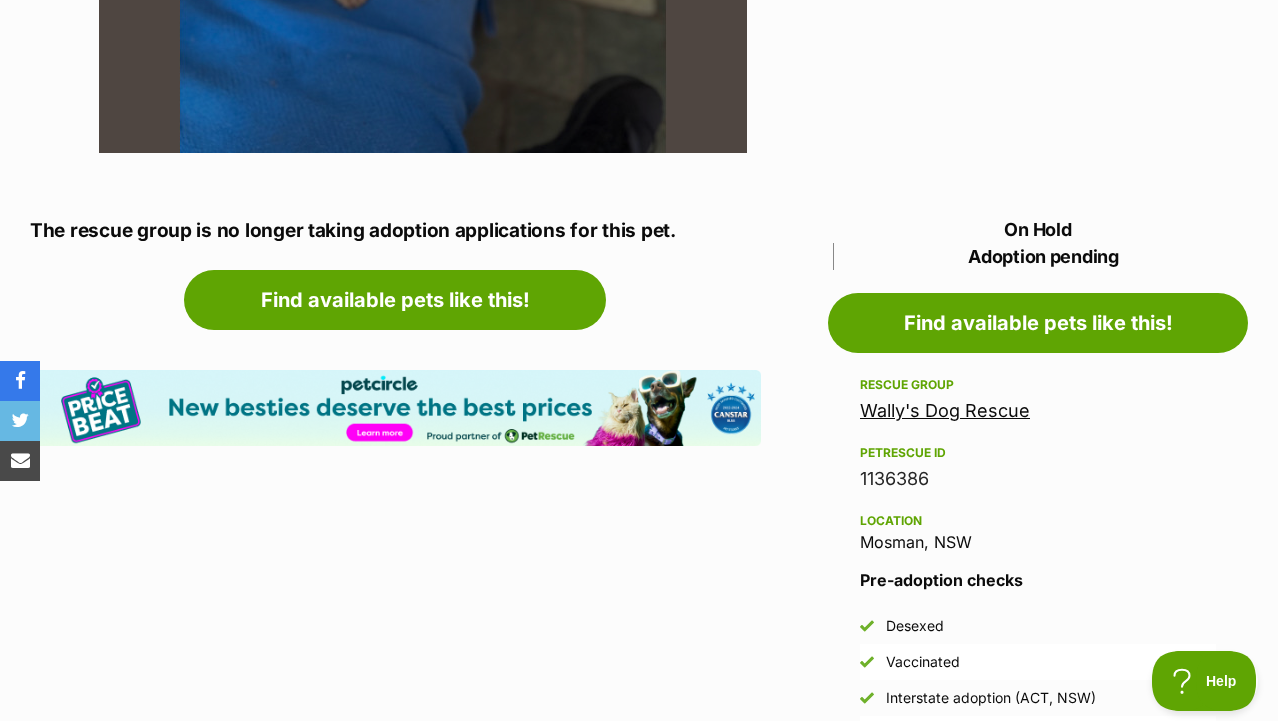 click on "Wally's Dog Rescue" at bounding box center [945, 410] 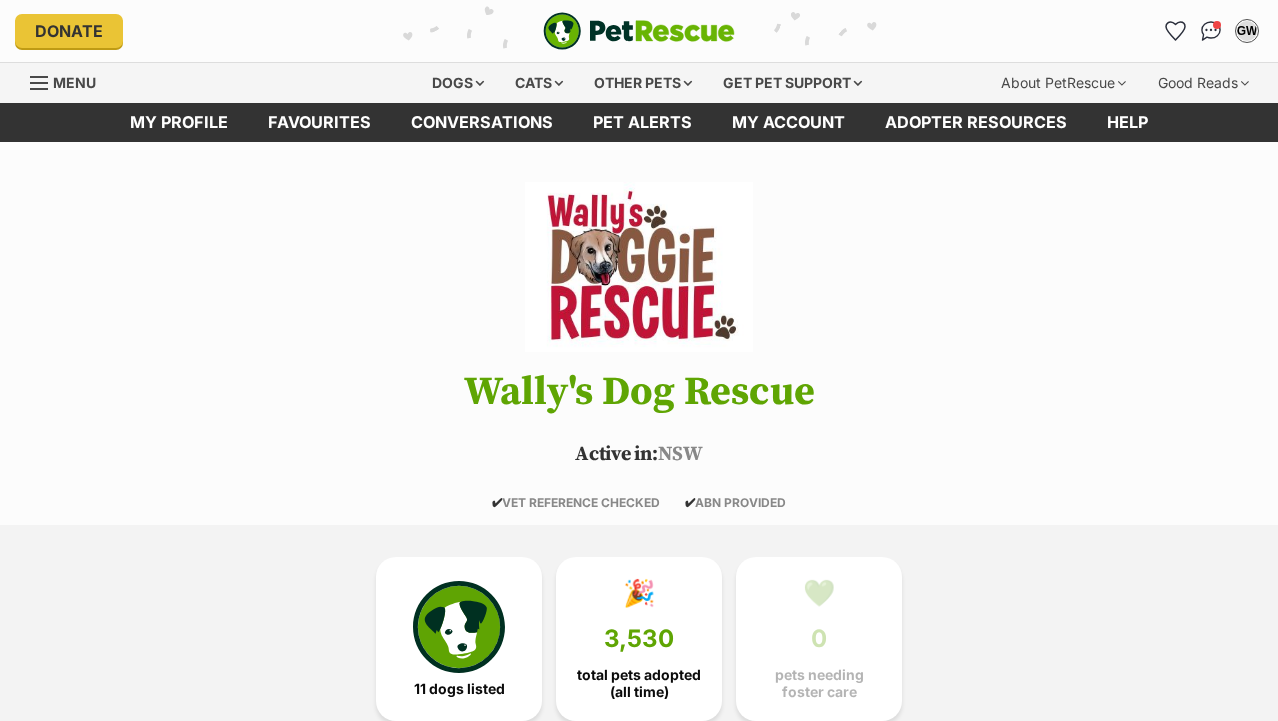 scroll, scrollTop: 0, scrollLeft: 0, axis: both 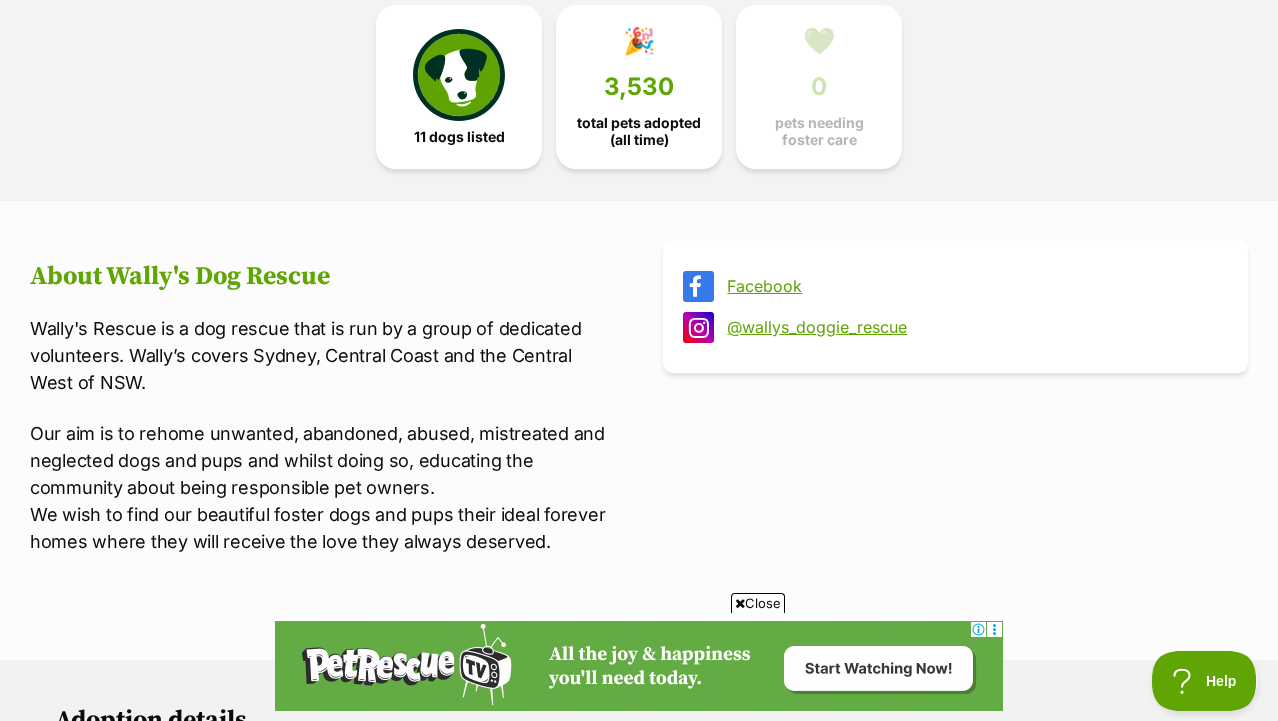 click on "@wallys_doggie_rescue" at bounding box center [973, 327] 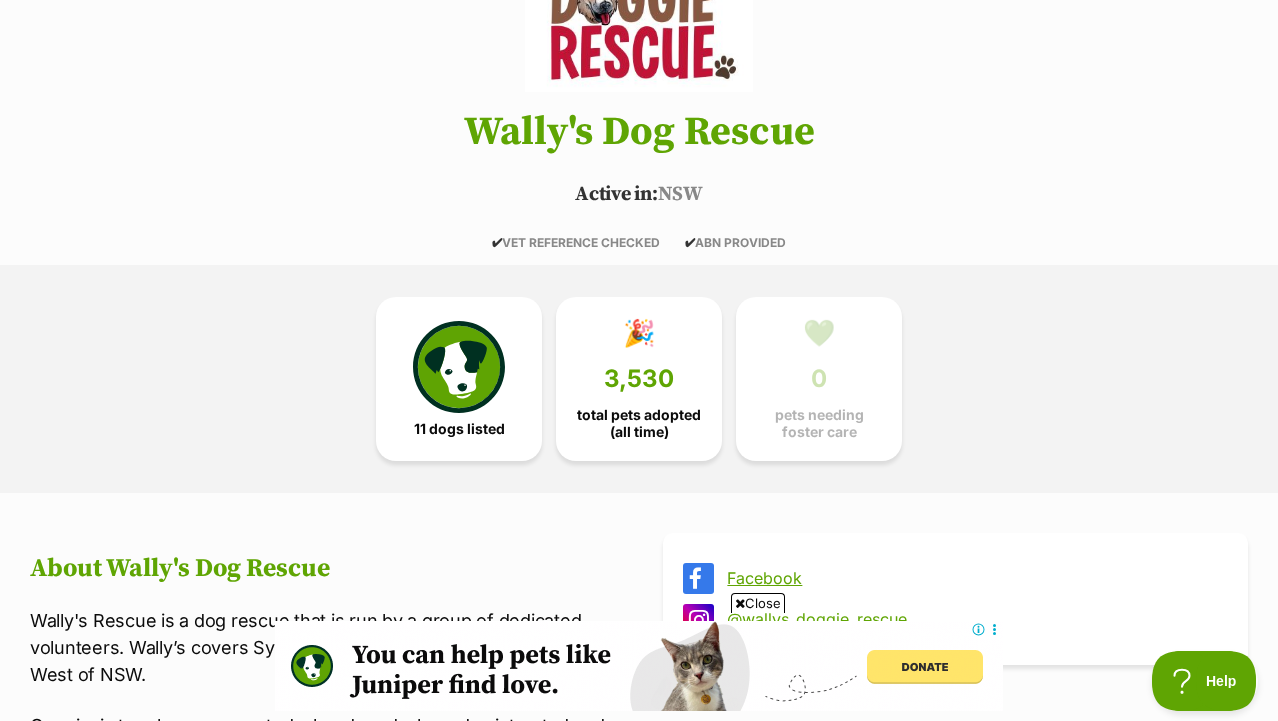 scroll, scrollTop: 341, scrollLeft: 0, axis: vertical 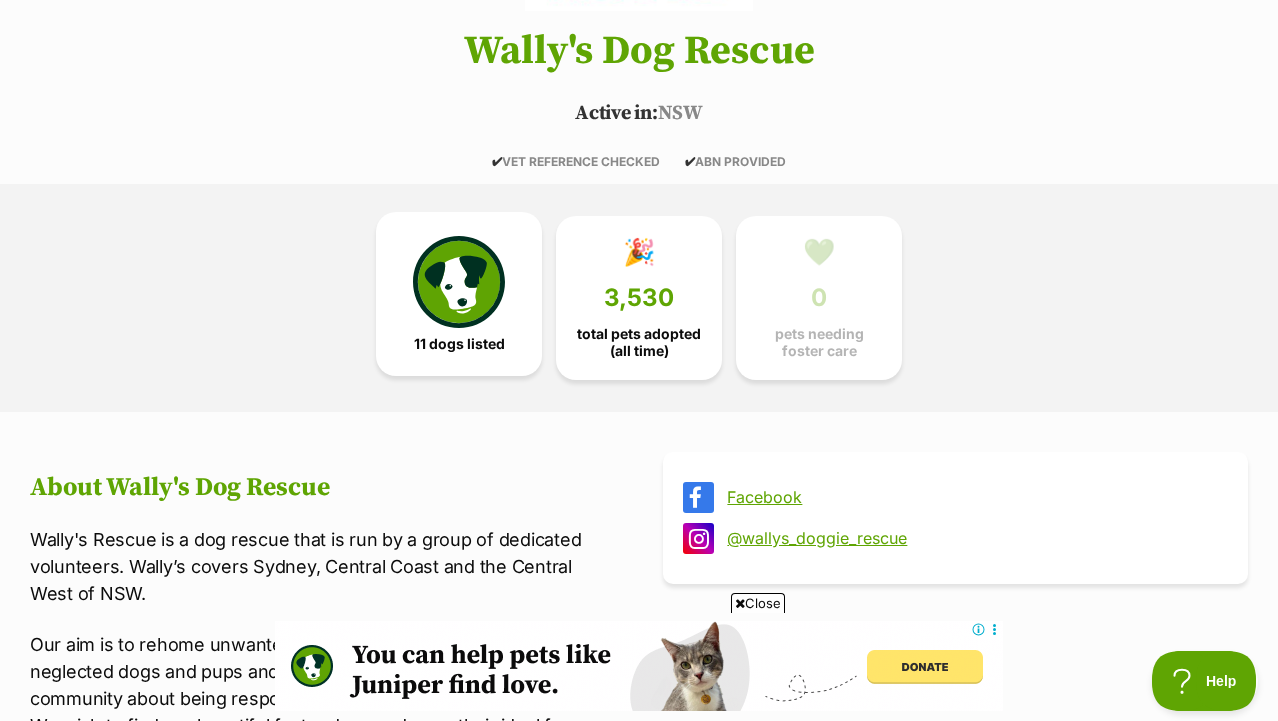 click at bounding box center [459, 282] 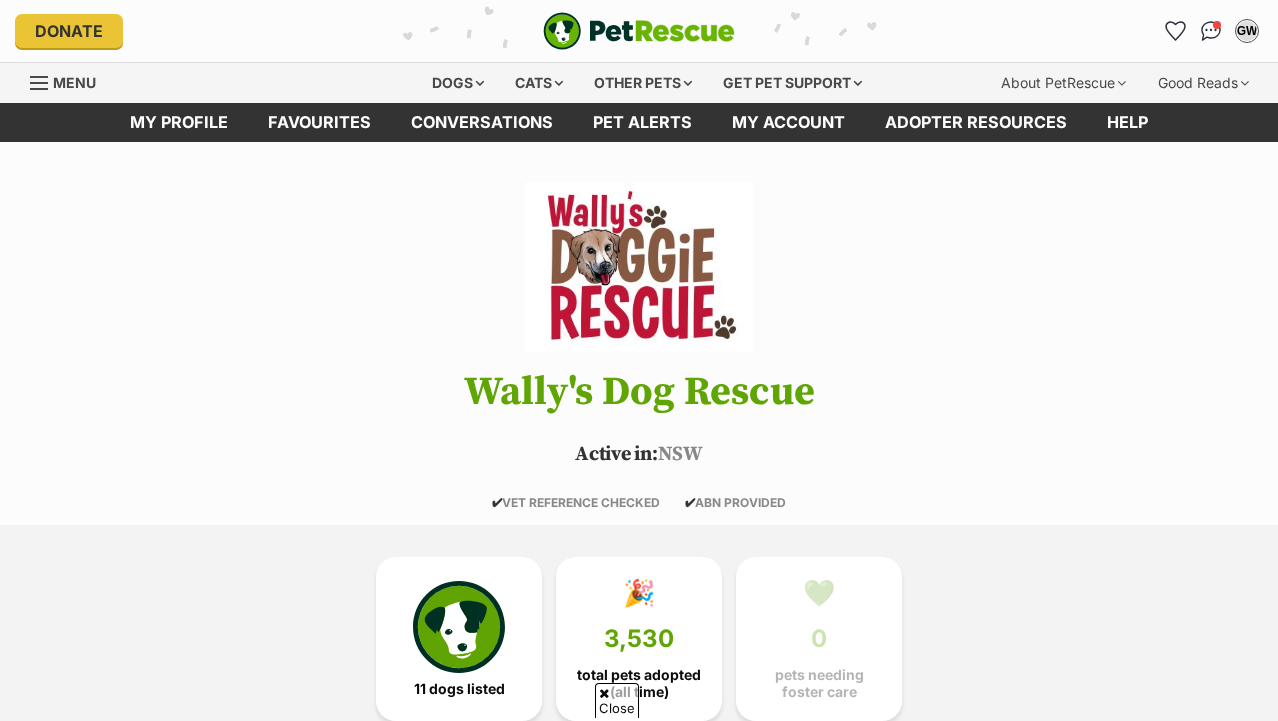 scroll, scrollTop: 1707, scrollLeft: 0, axis: vertical 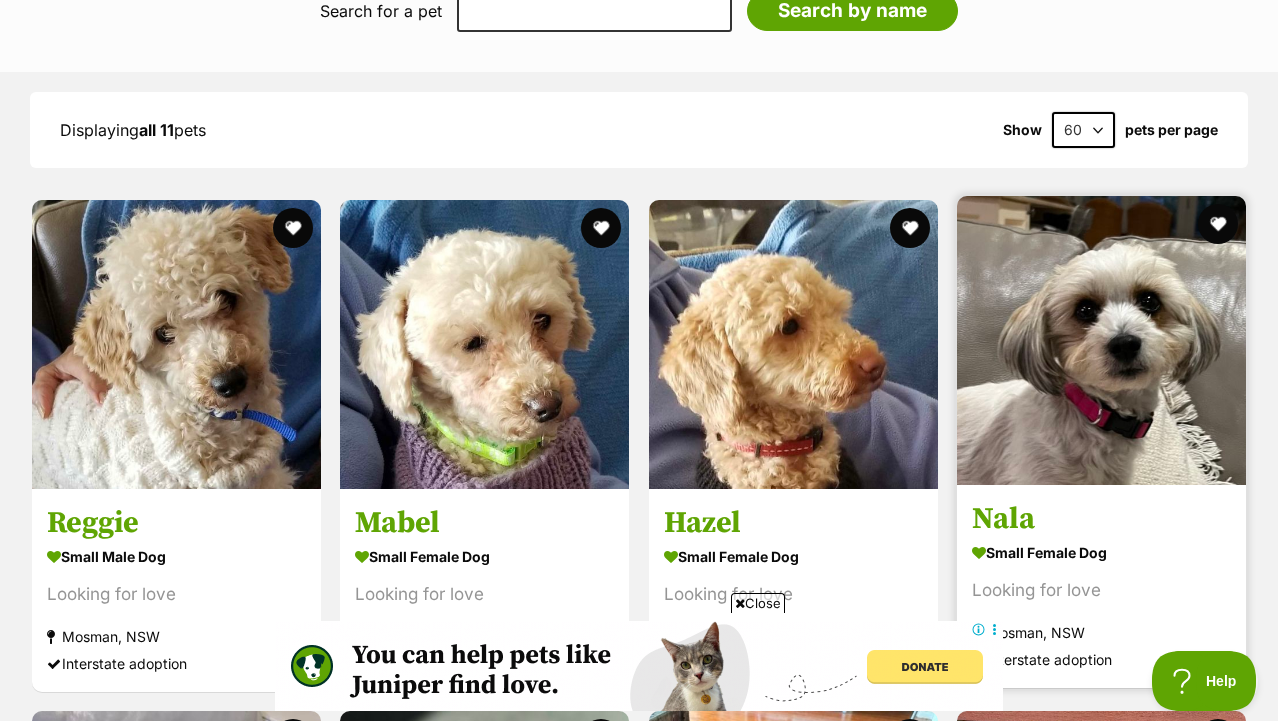 click at bounding box center [1101, 340] 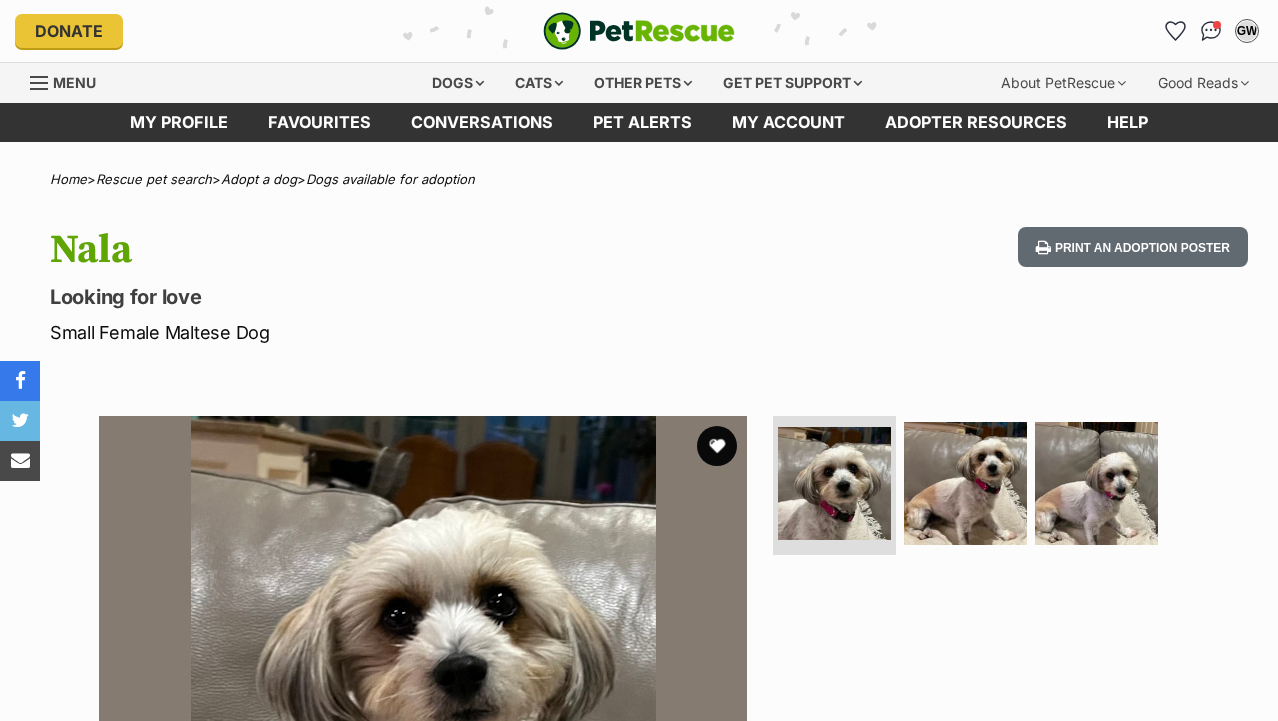 scroll, scrollTop: 0, scrollLeft: 0, axis: both 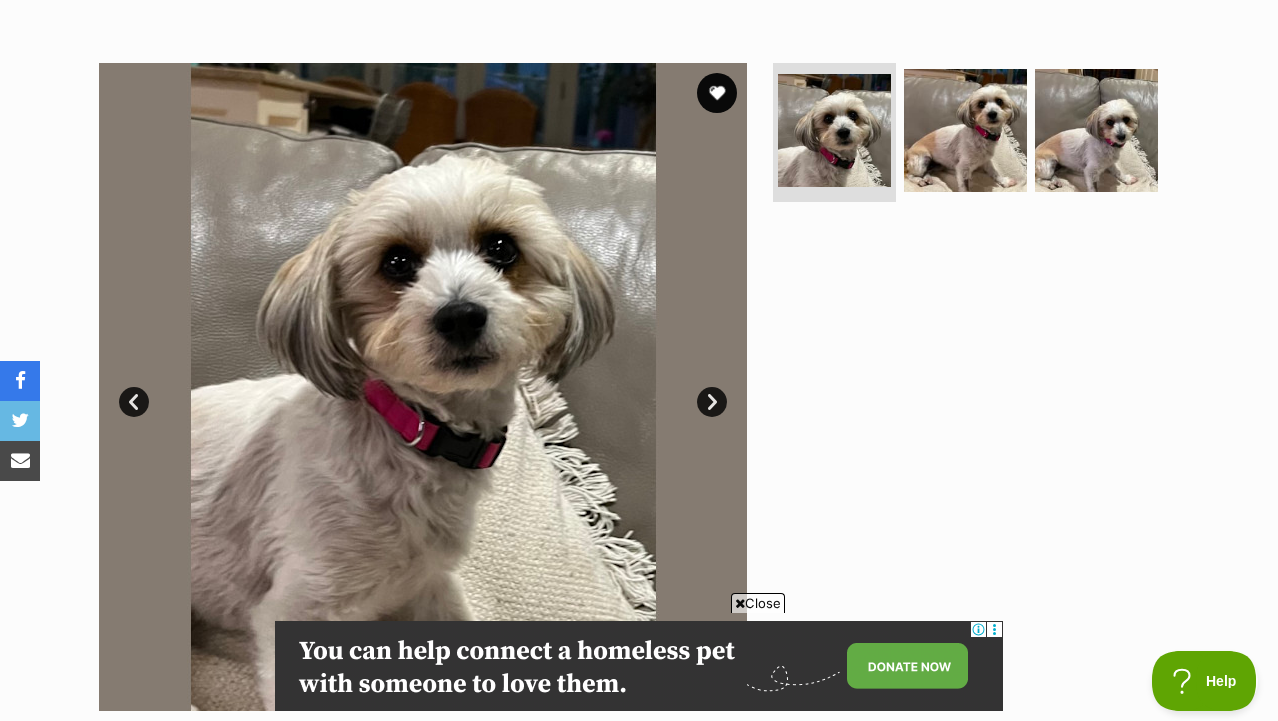 click on "Close" at bounding box center (758, 603) 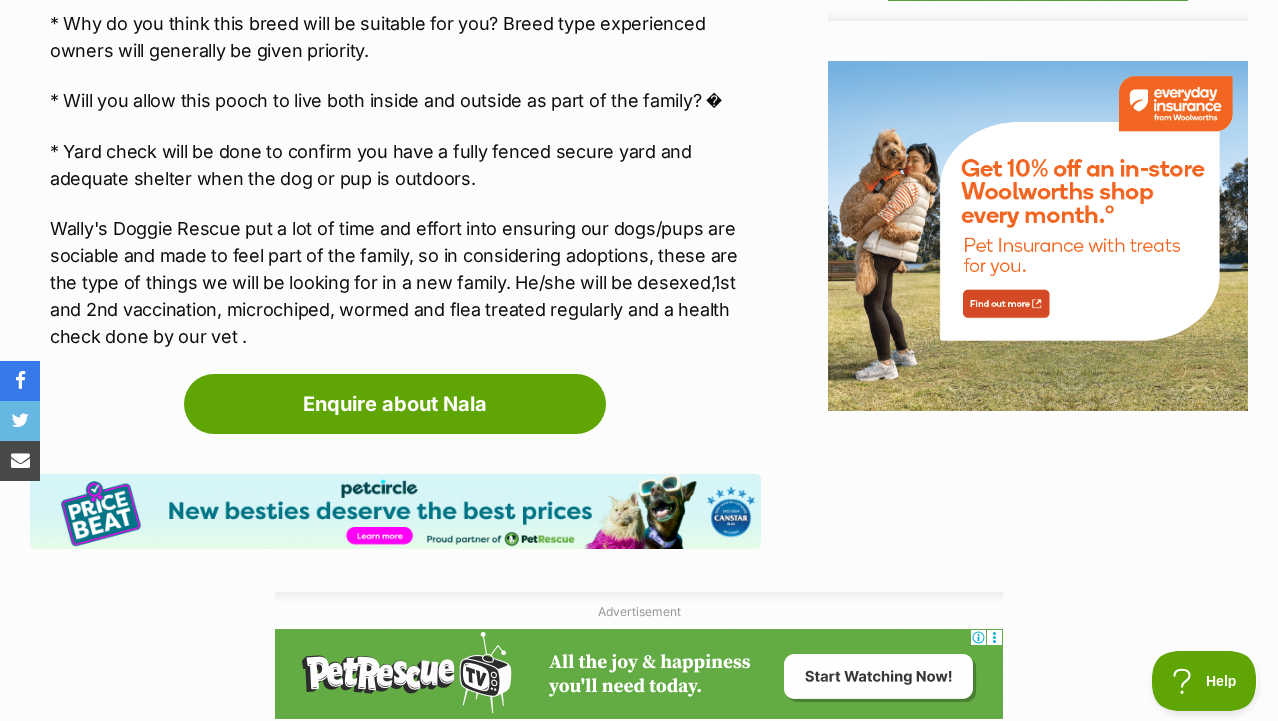scroll, scrollTop: 2310, scrollLeft: 0, axis: vertical 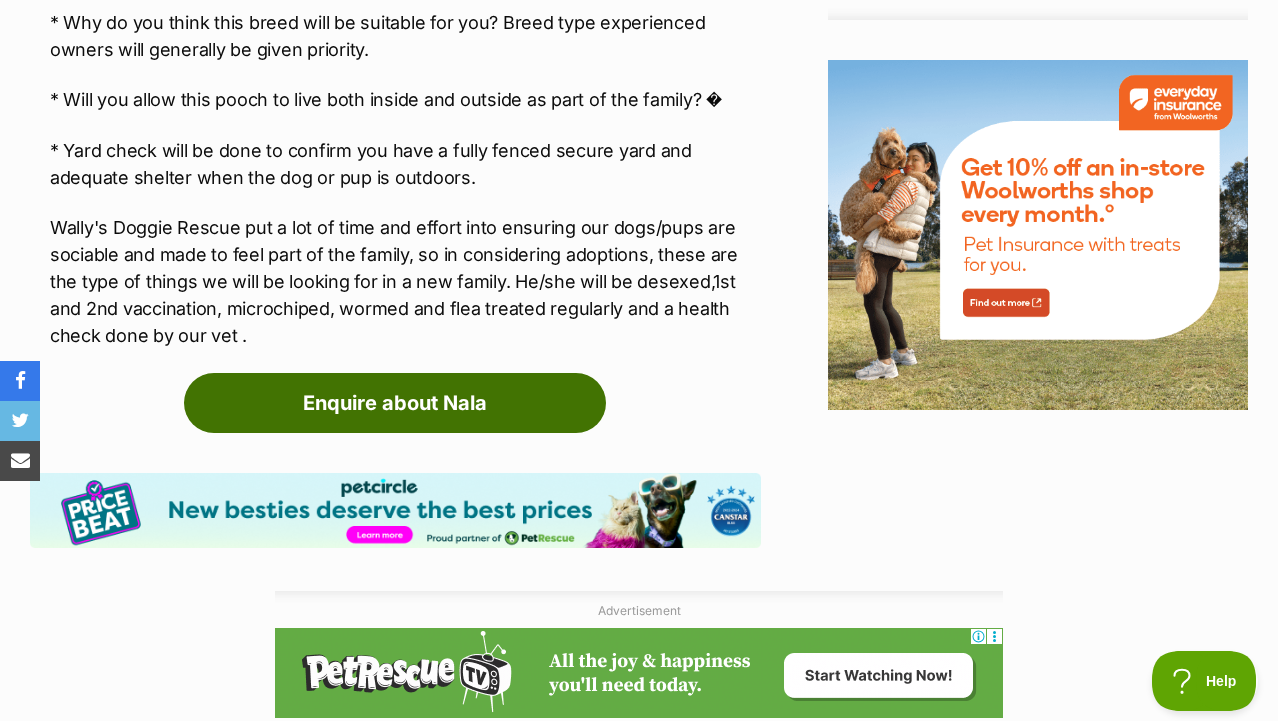 click on "Enquire about Nala" at bounding box center (395, 403) 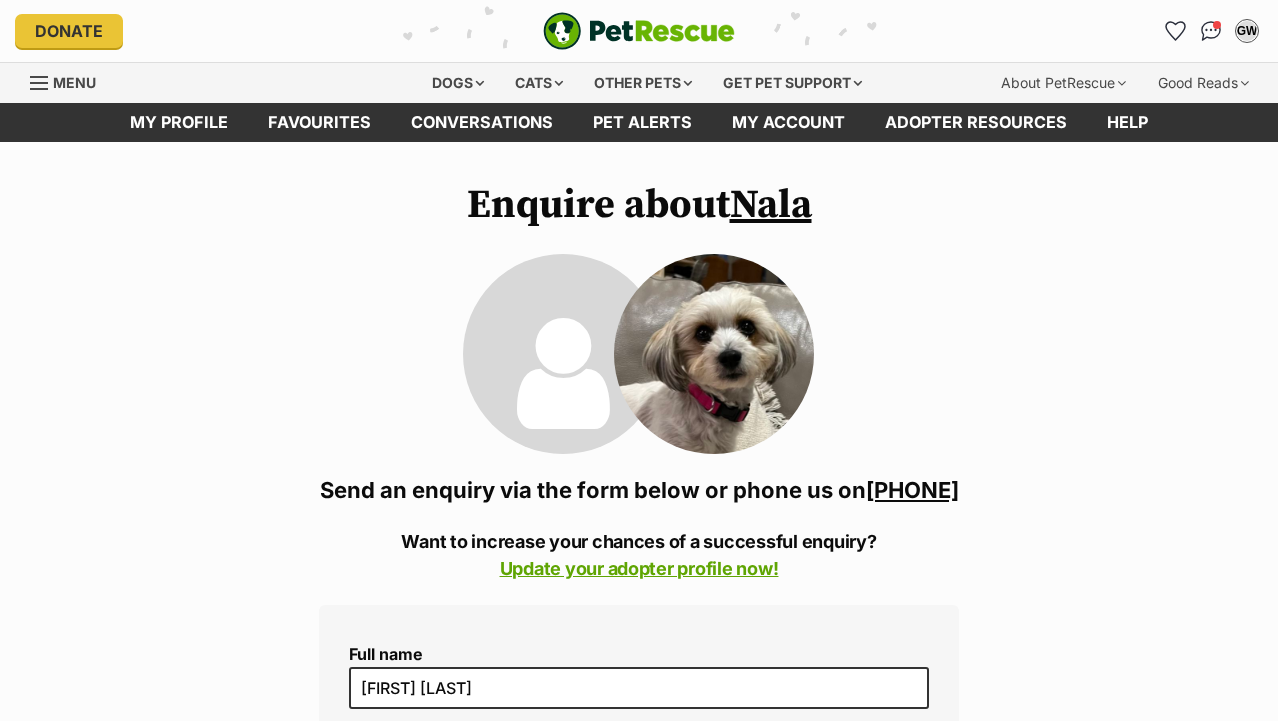 scroll, scrollTop: 0, scrollLeft: 0, axis: both 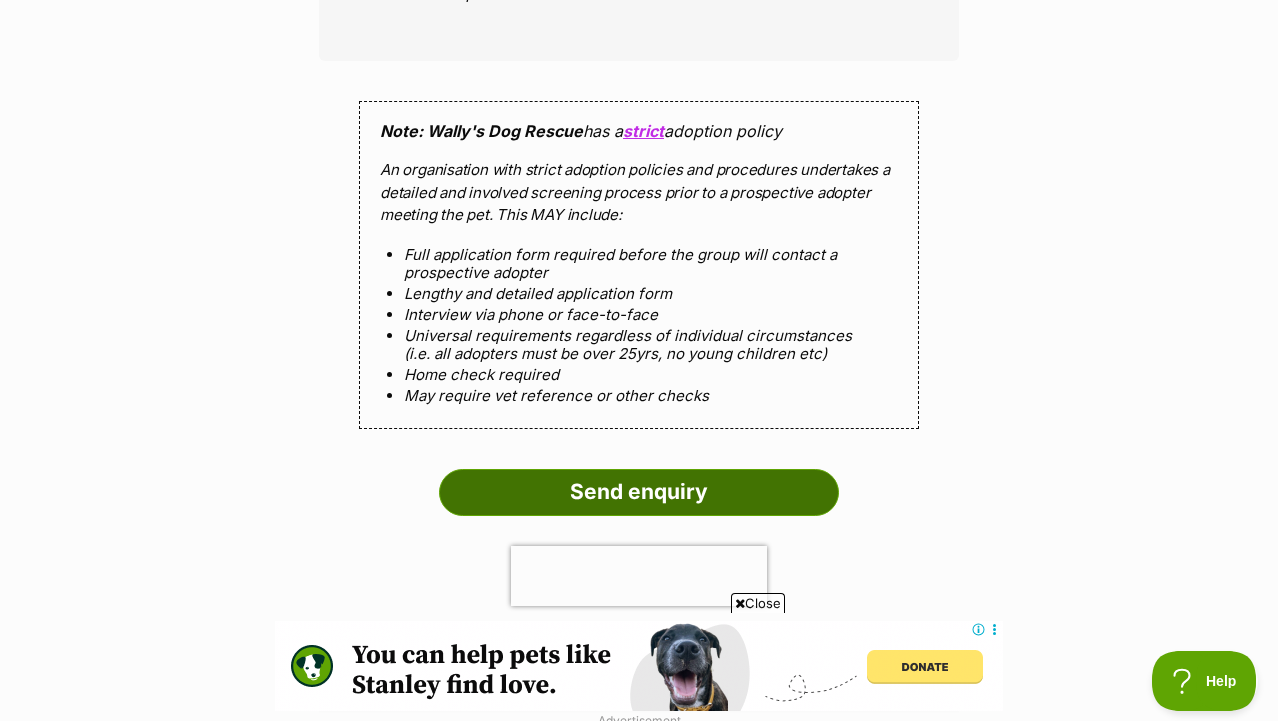 click on "Send enquiry" at bounding box center (639, 492) 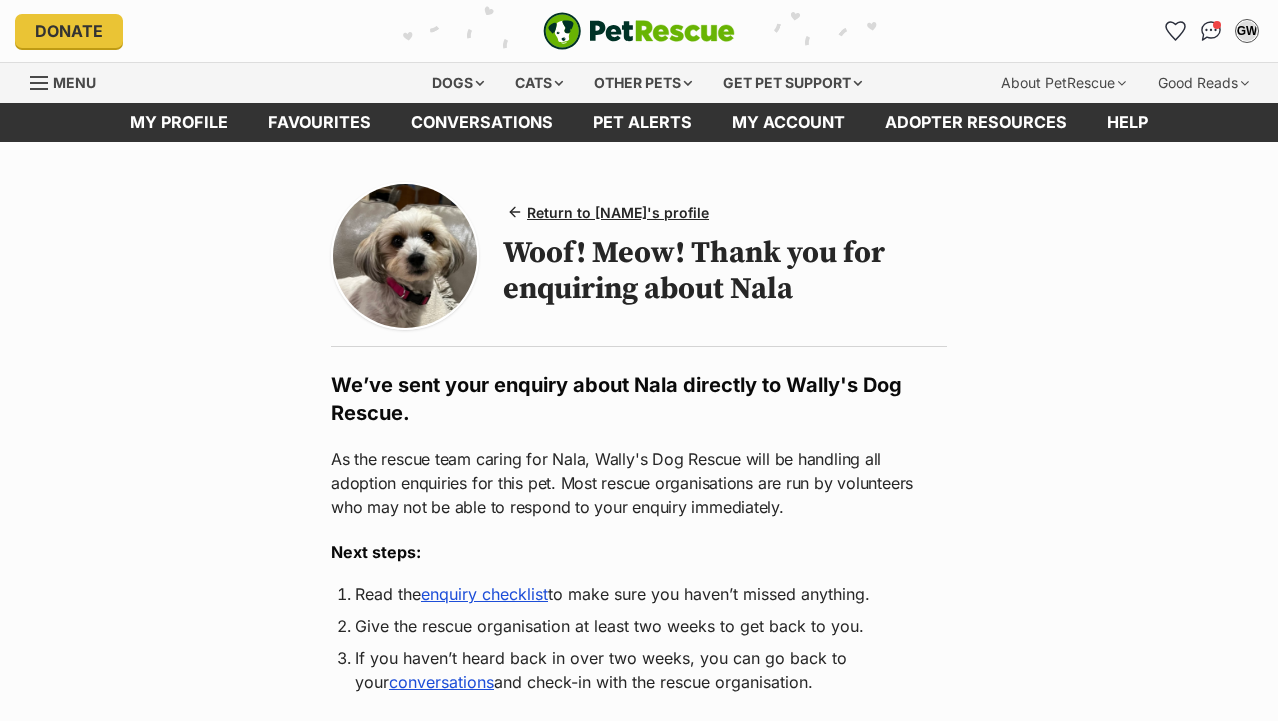scroll, scrollTop: 0, scrollLeft: 0, axis: both 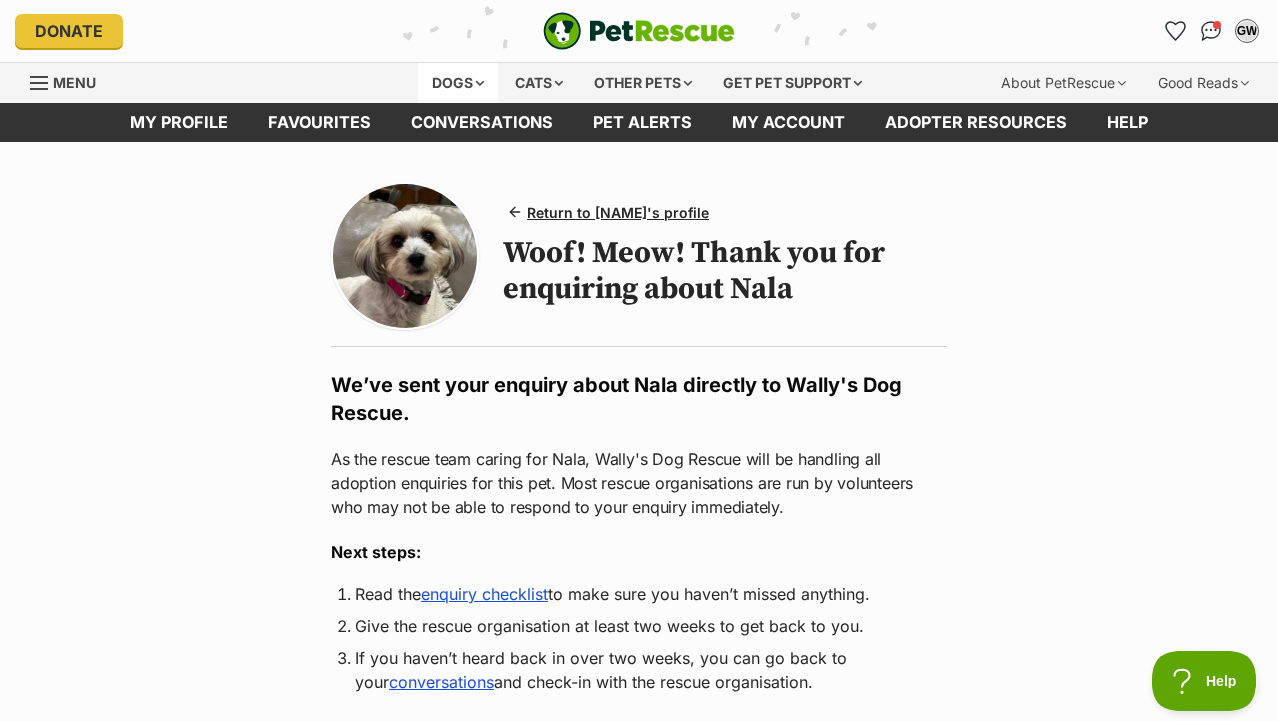click on "Dogs" at bounding box center (458, 83) 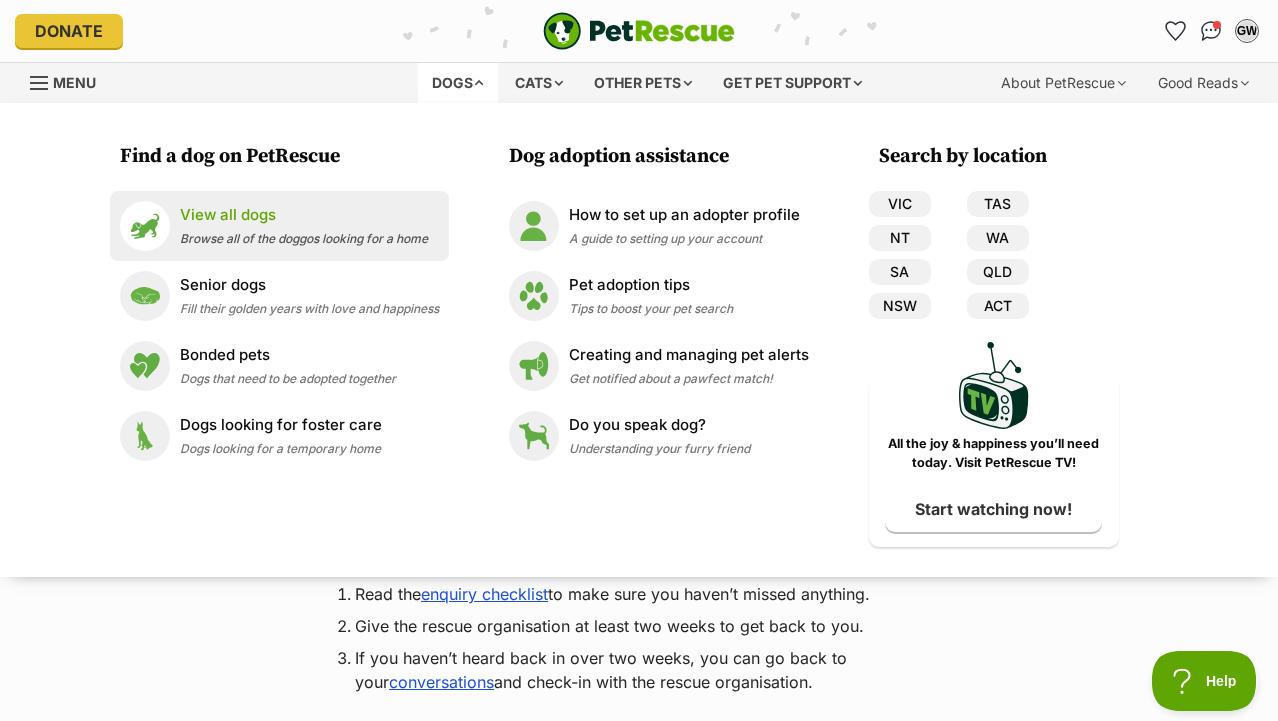 click on "View all dogs" at bounding box center [304, 215] 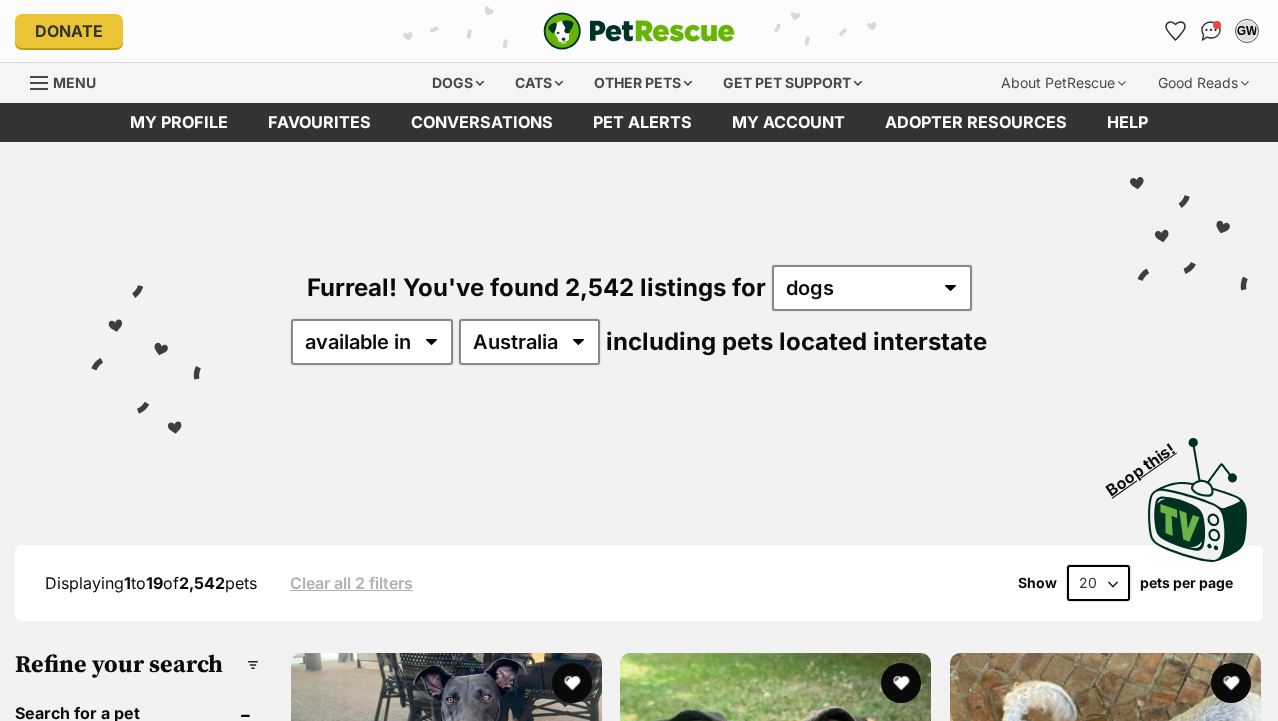 scroll, scrollTop: 0, scrollLeft: 0, axis: both 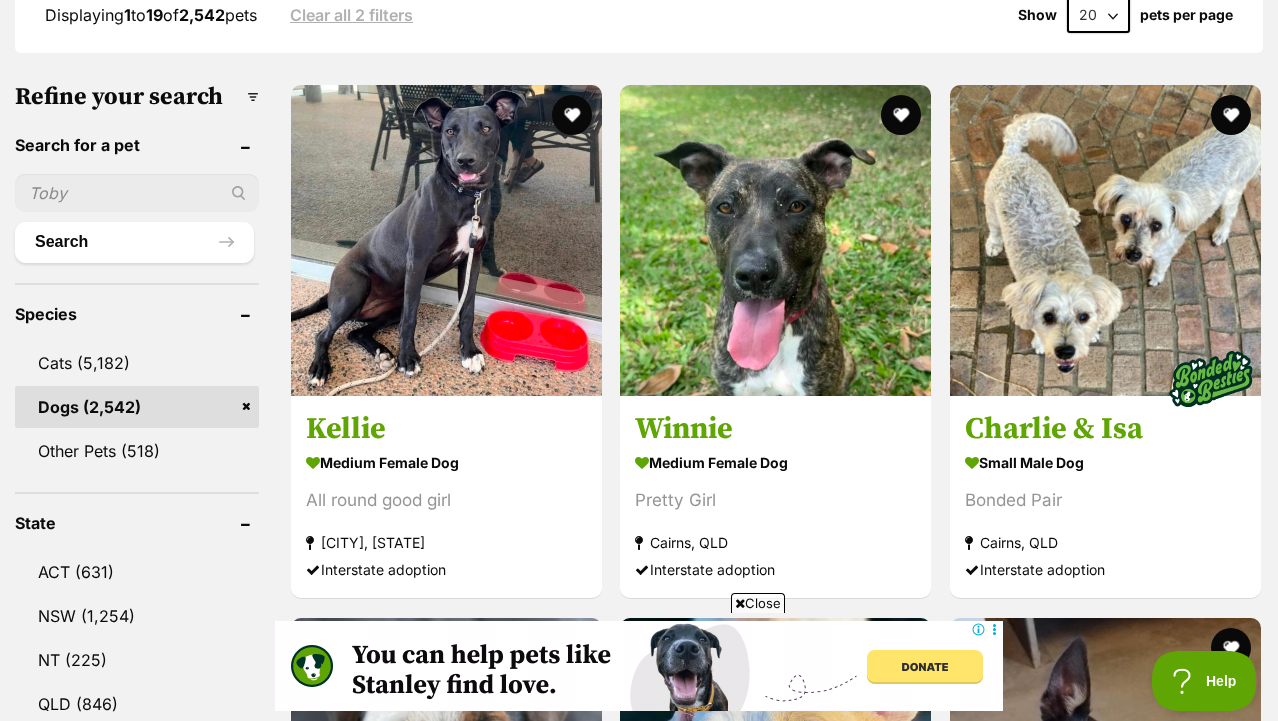 click on "Dogs (2,542)" at bounding box center [137, 407] 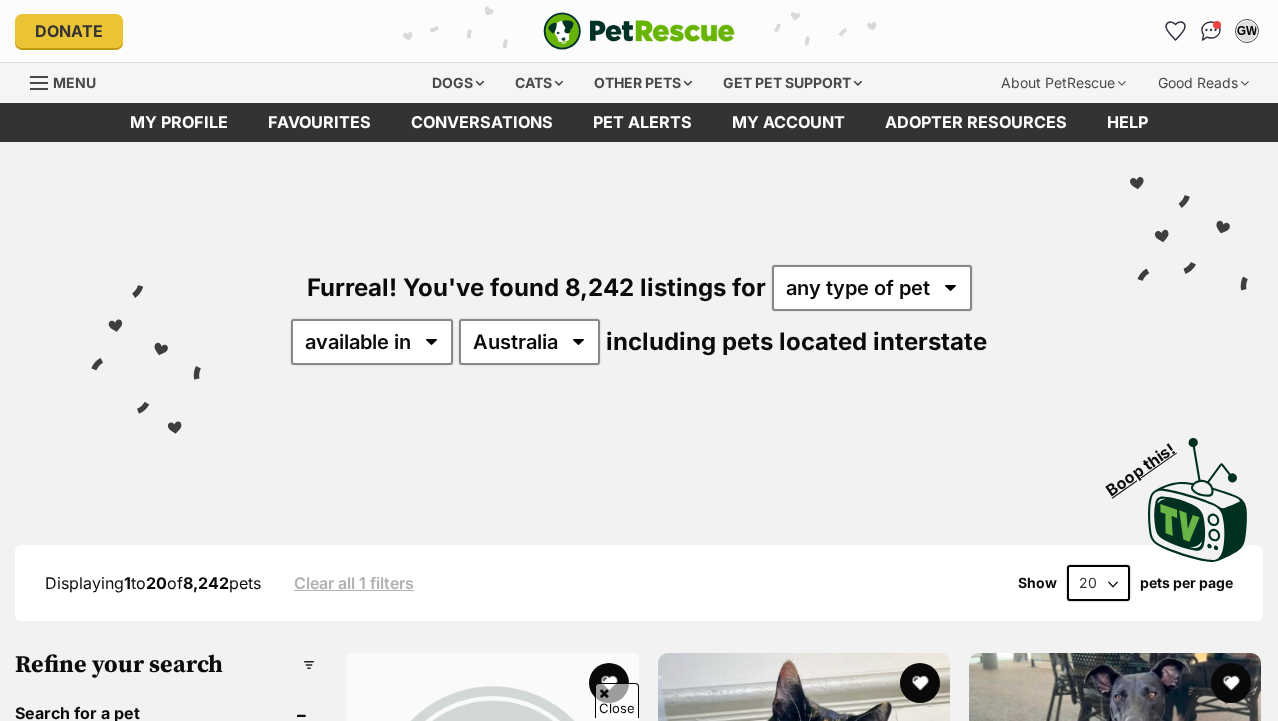 scroll, scrollTop: 387, scrollLeft: 0, axis: vertical 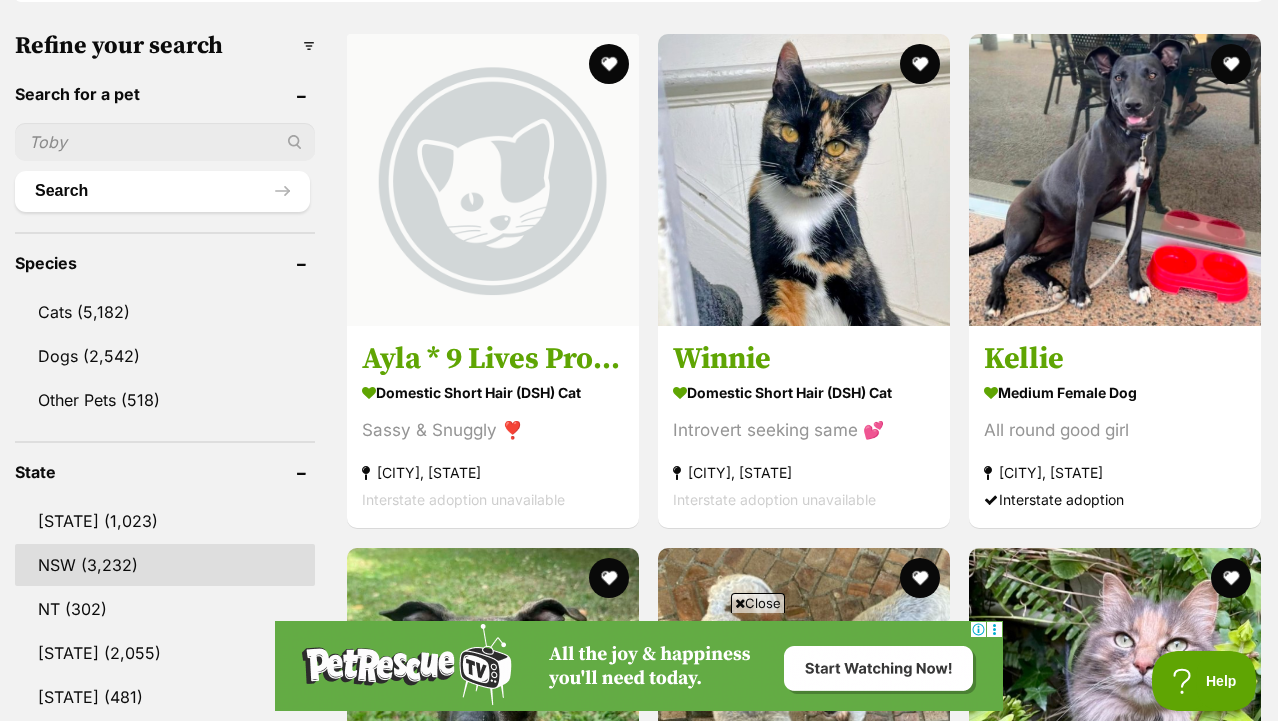 click on "NSW (3,232)" 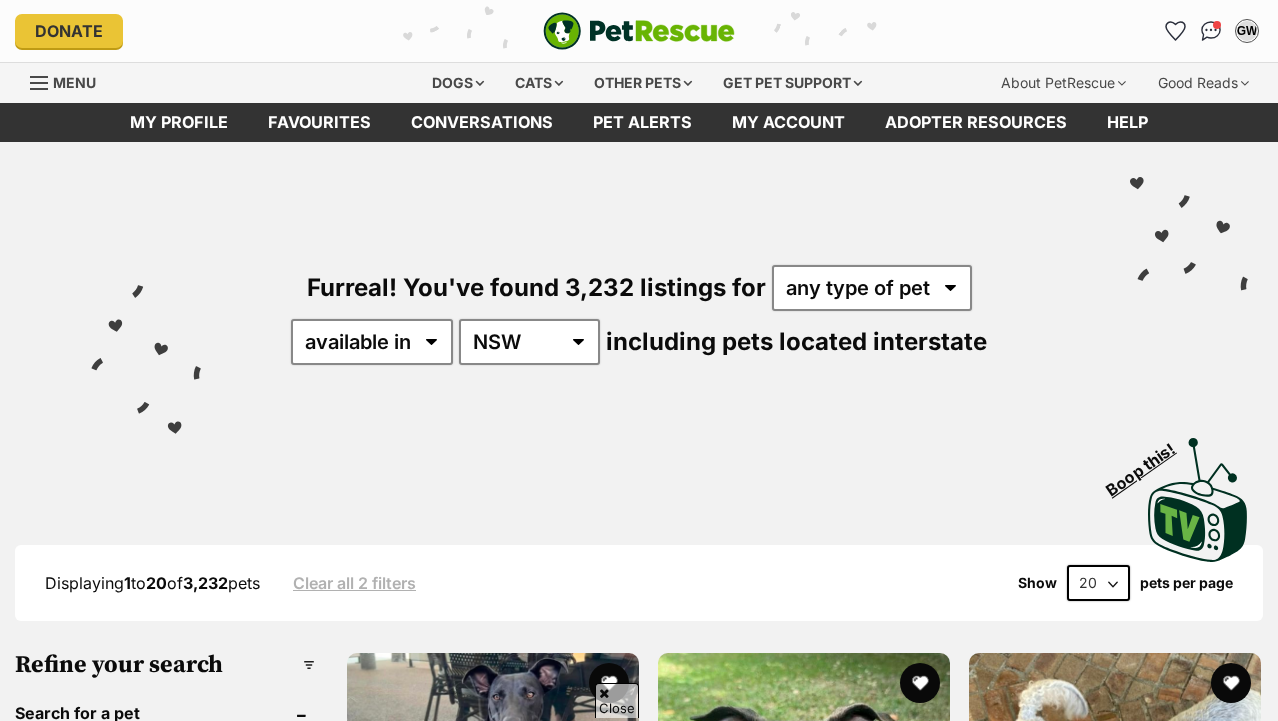 scroll, scrollTop: 262, scrollLeft: 0, axis: vertical 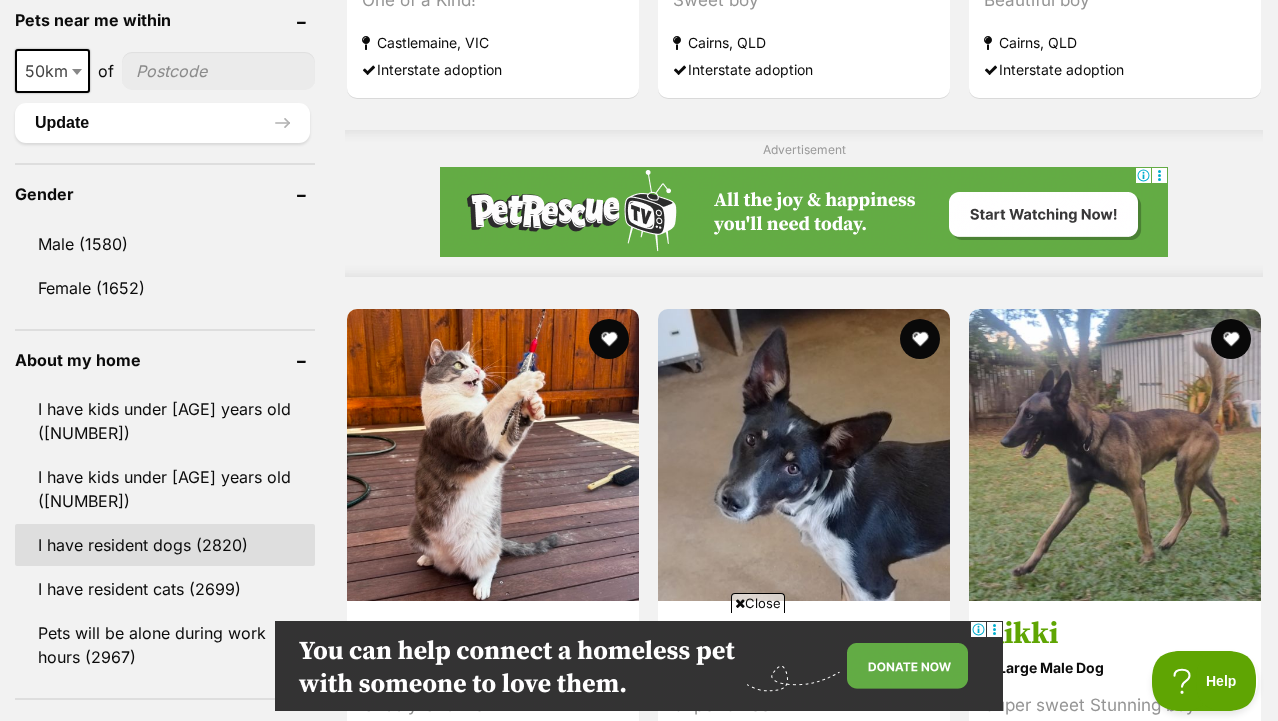 click on "I have resident dogs (2820)" at bounding box center (165, 545) 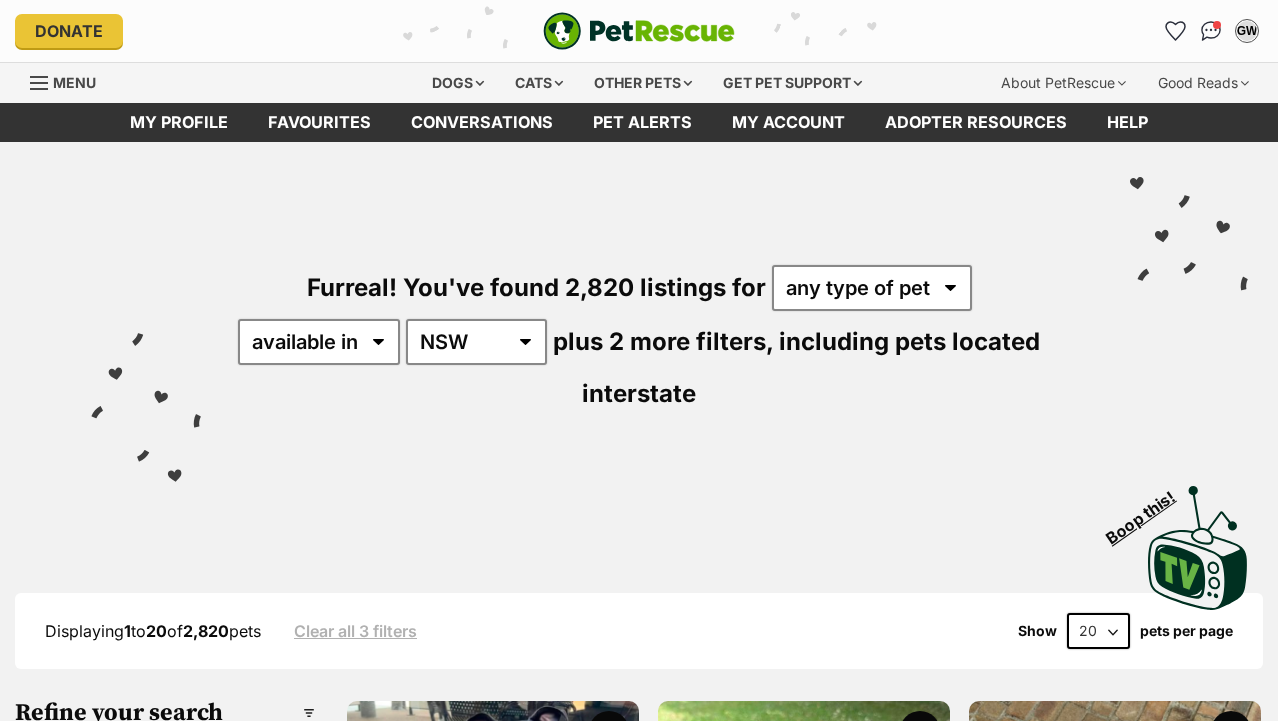 scroll, scrollTop: 0, scrollLeft: 0, axis: both 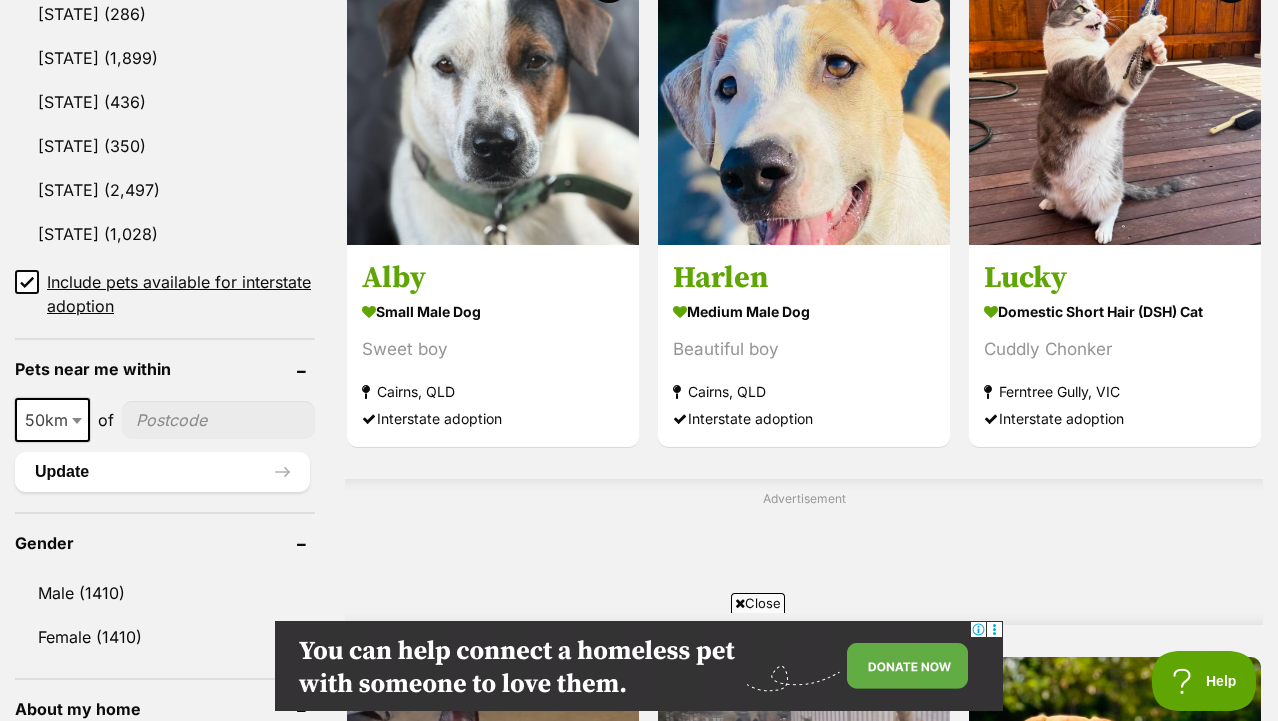 click at bounding box center [79, 420] 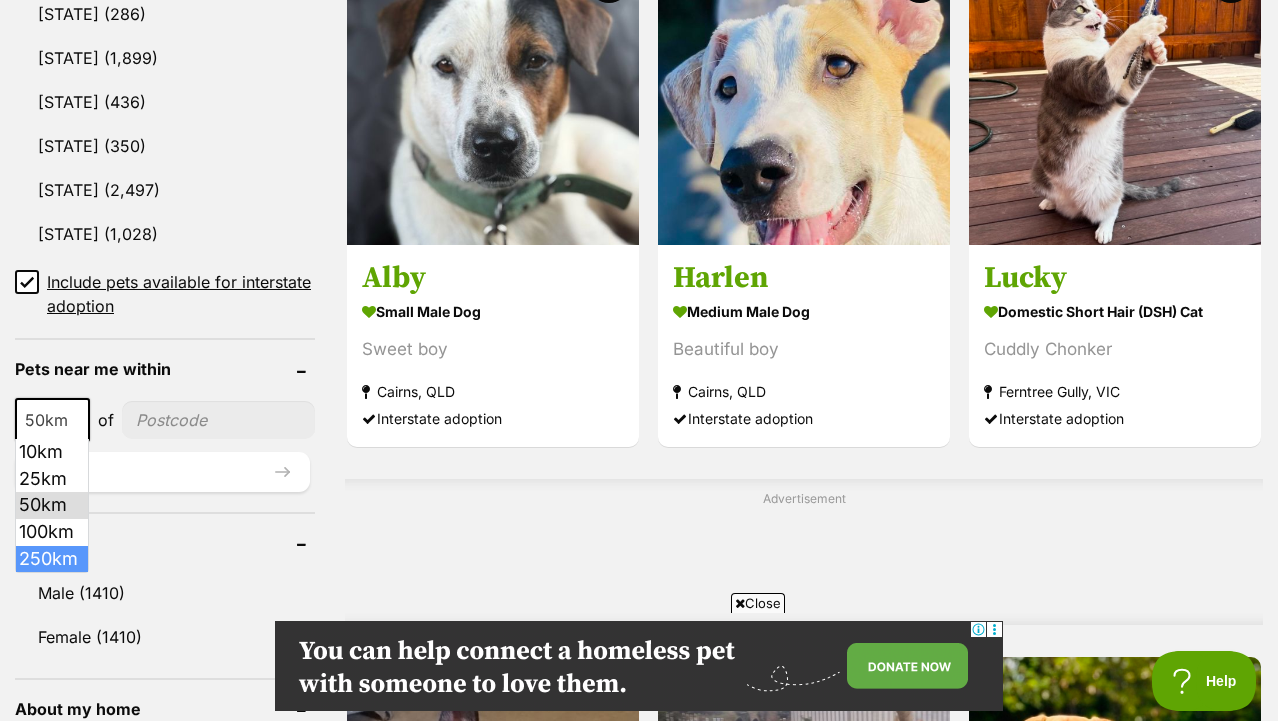 select on "250" 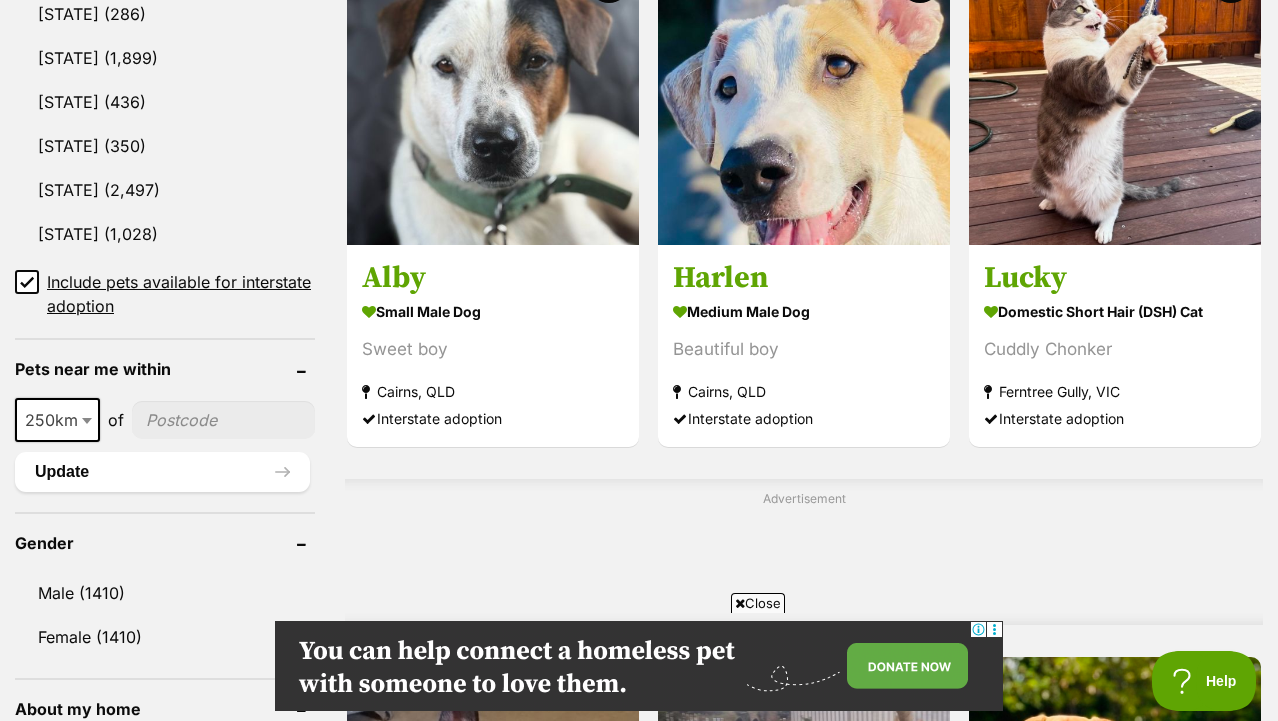 click at bounding box center [223, 420] 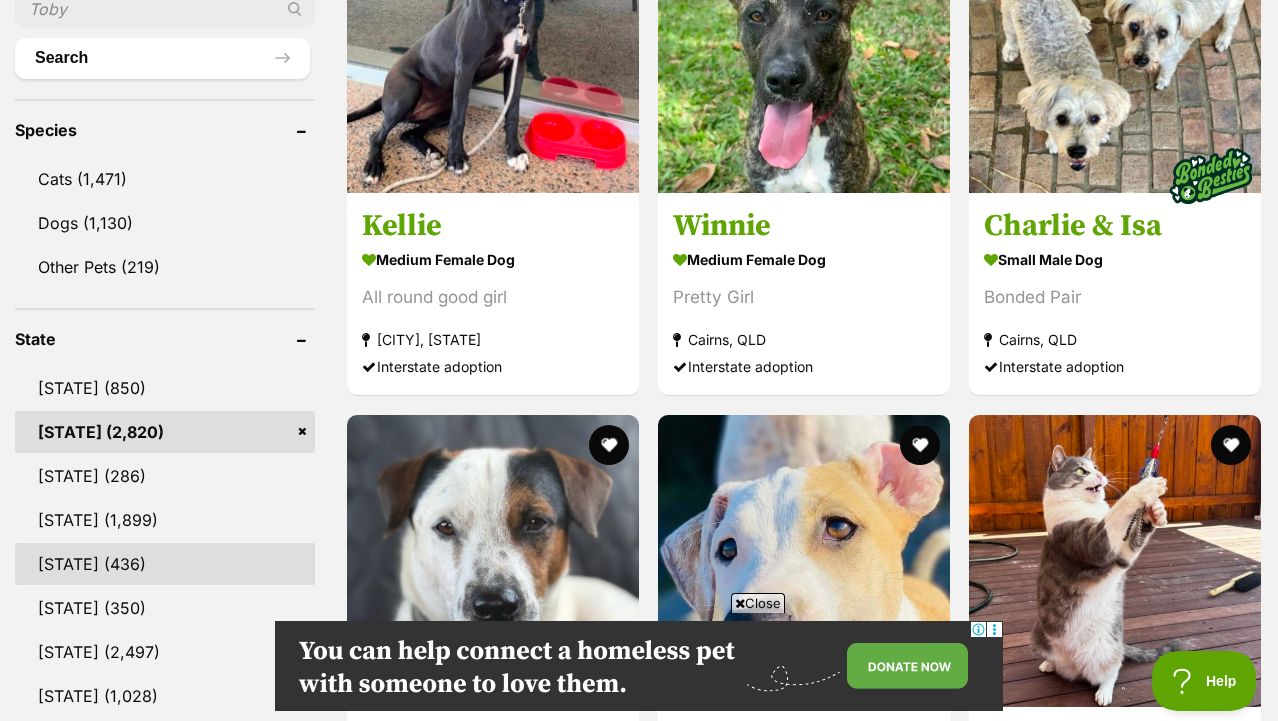 scroll, scrollTop: 794, scrollLeft: 0, axis: vertical 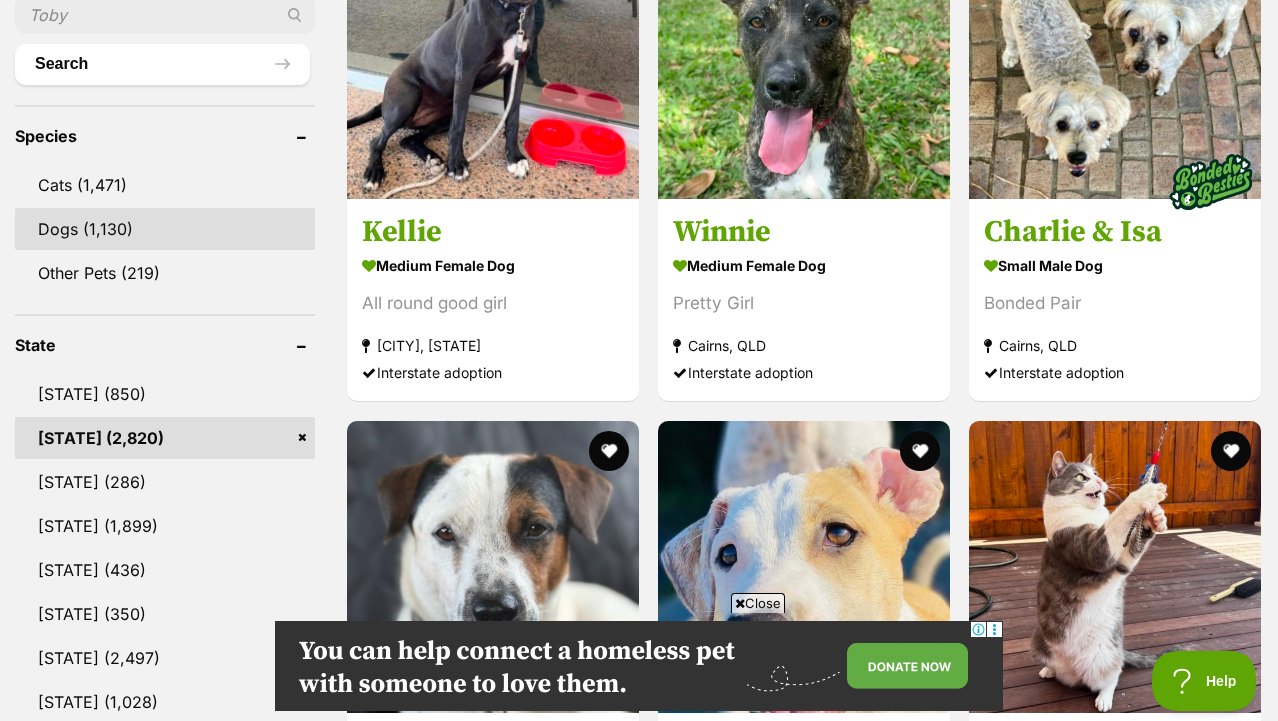 type on "2040" 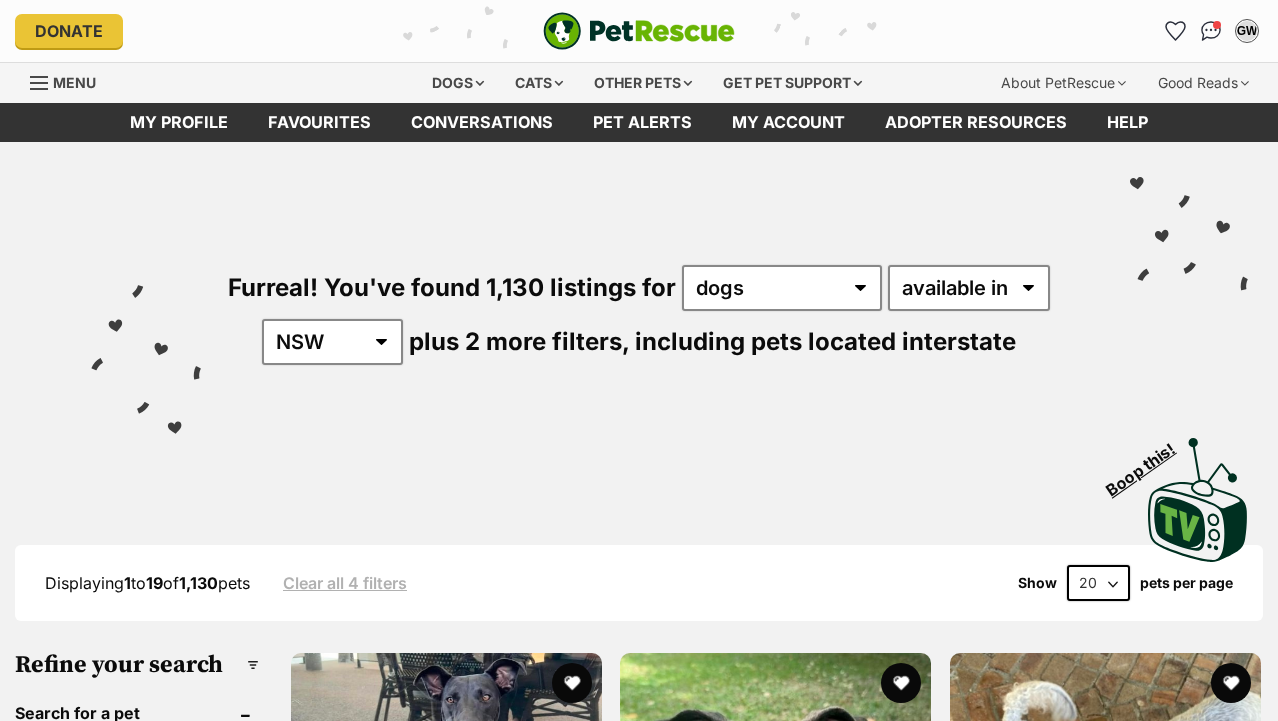 scroll, scrollTop: 0, scrollLeft: 0, axis: both 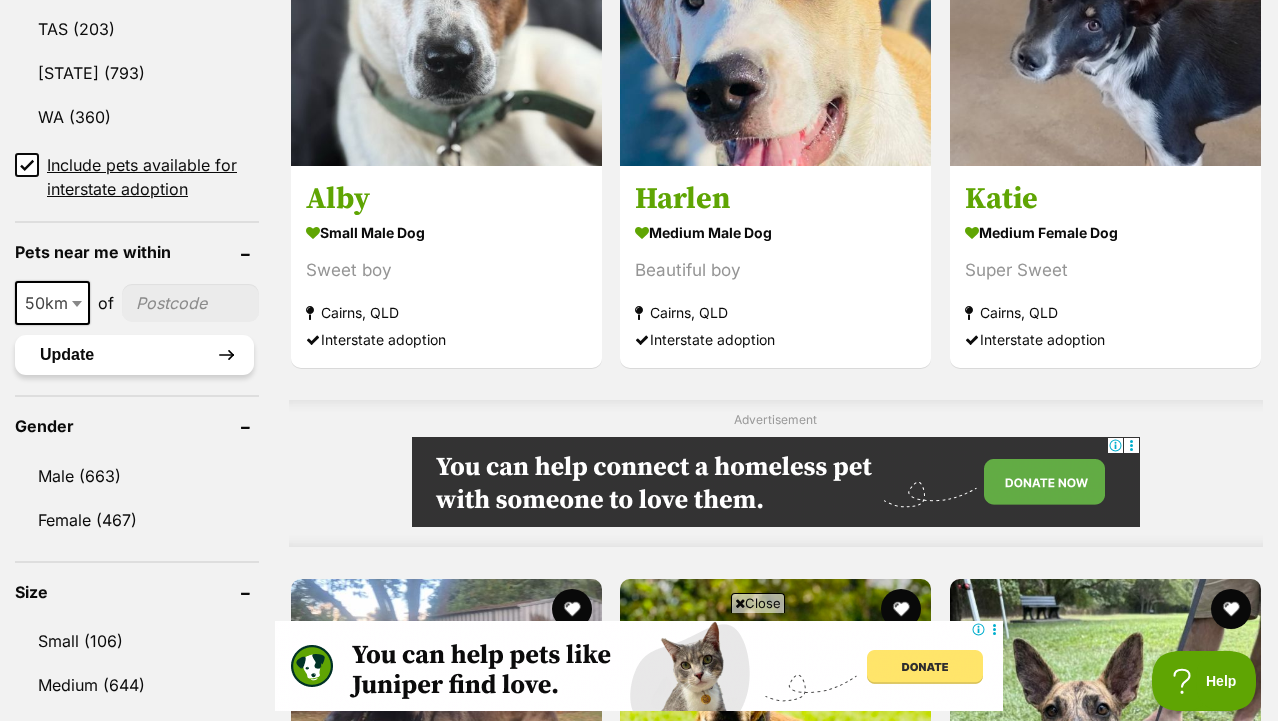 click on "Update" at bounding box center (134, 355) 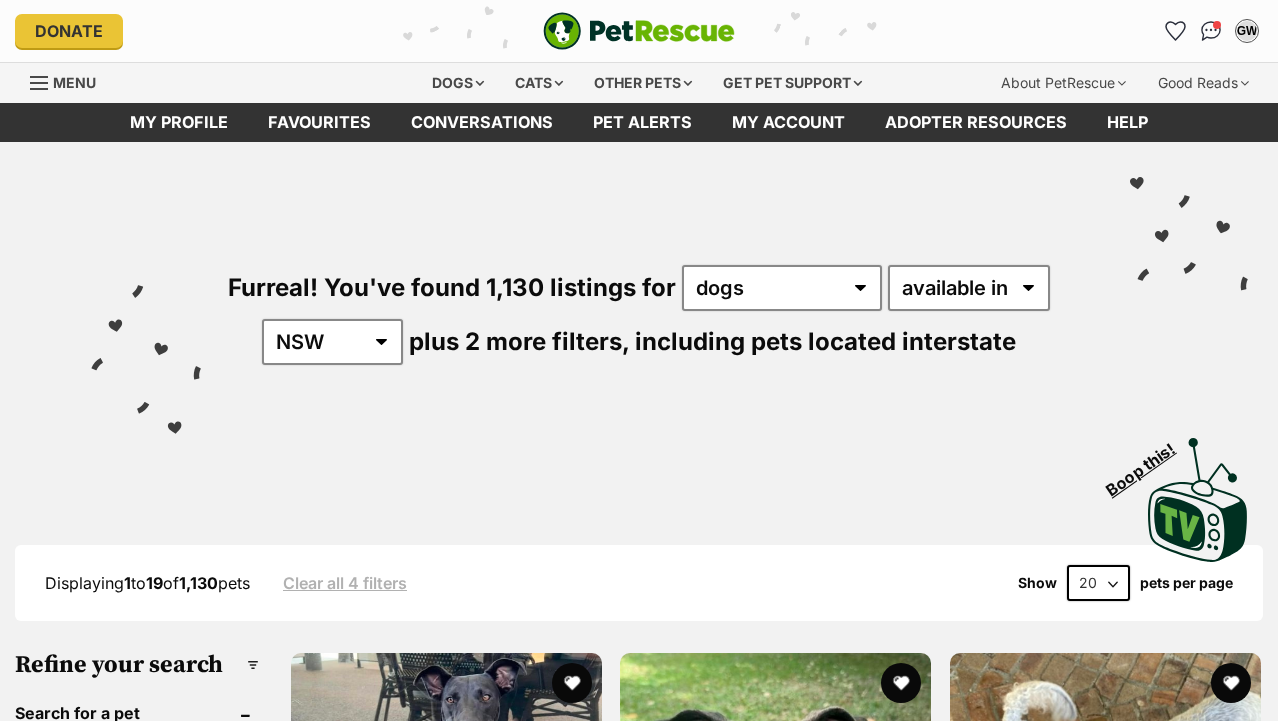 scroll, scrollTop: 0, scrollLeft: 0, axis: both 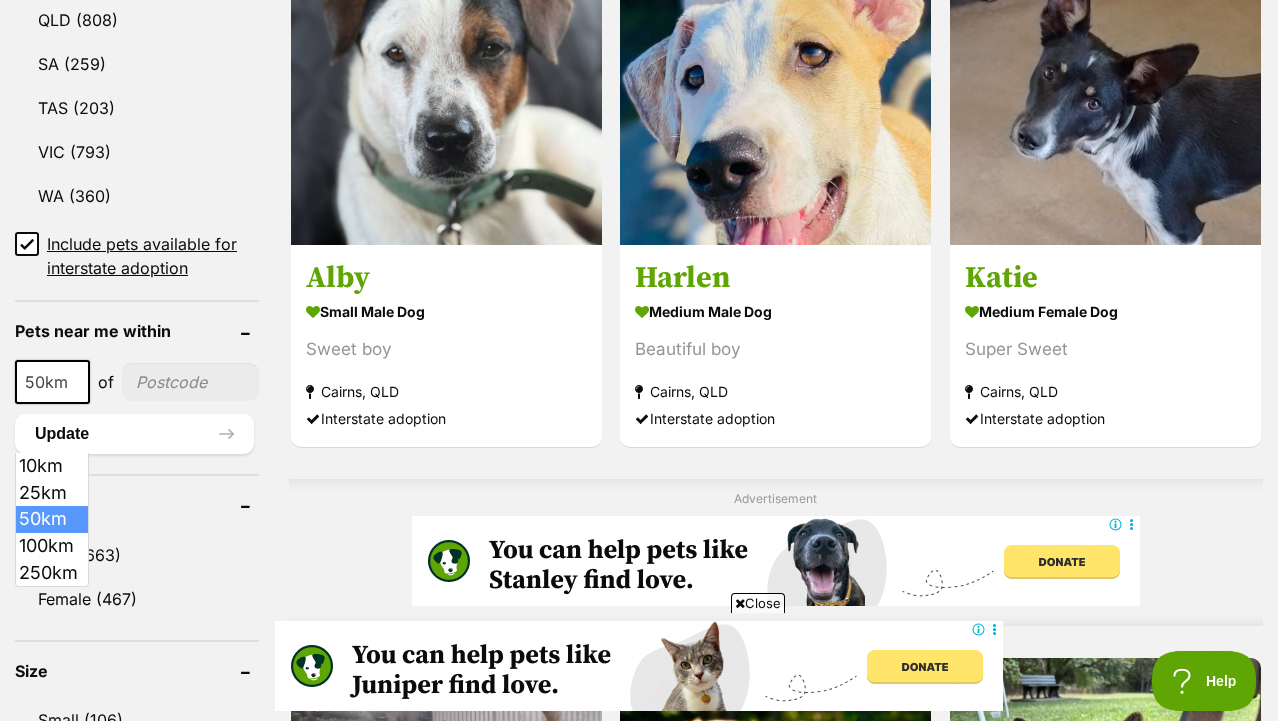 click at bounding box center (77, 383) 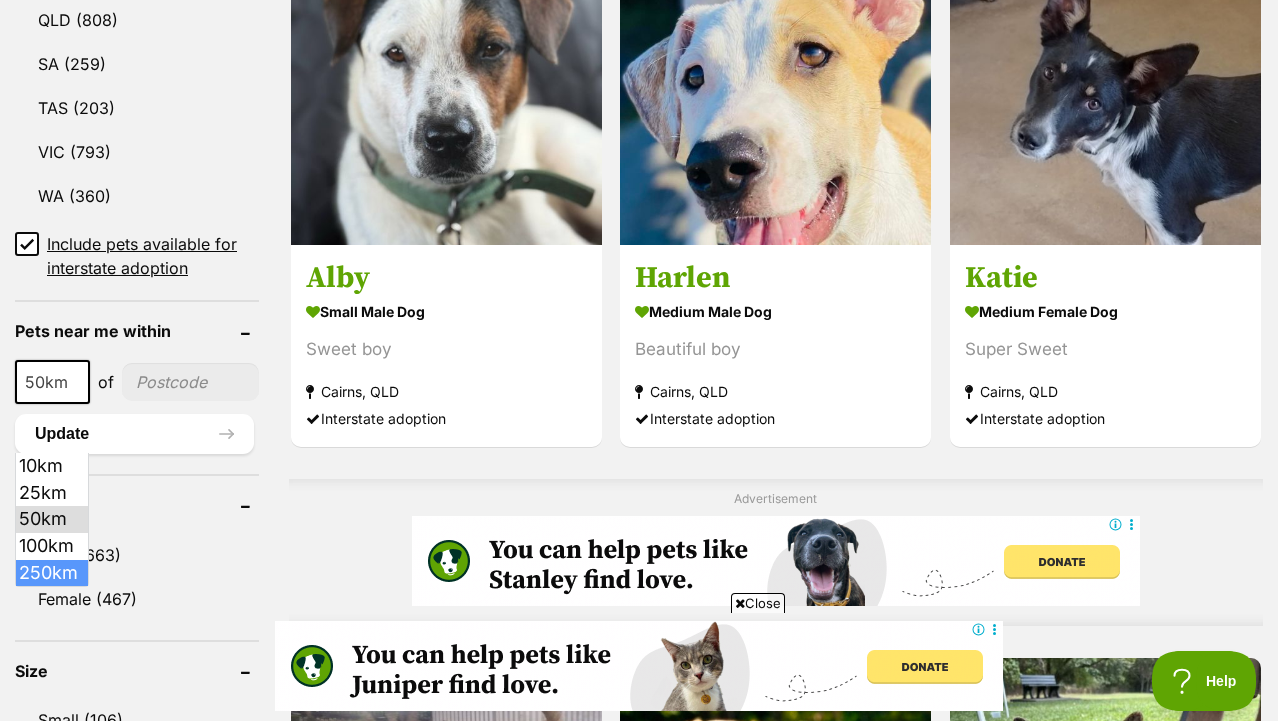select on "250" 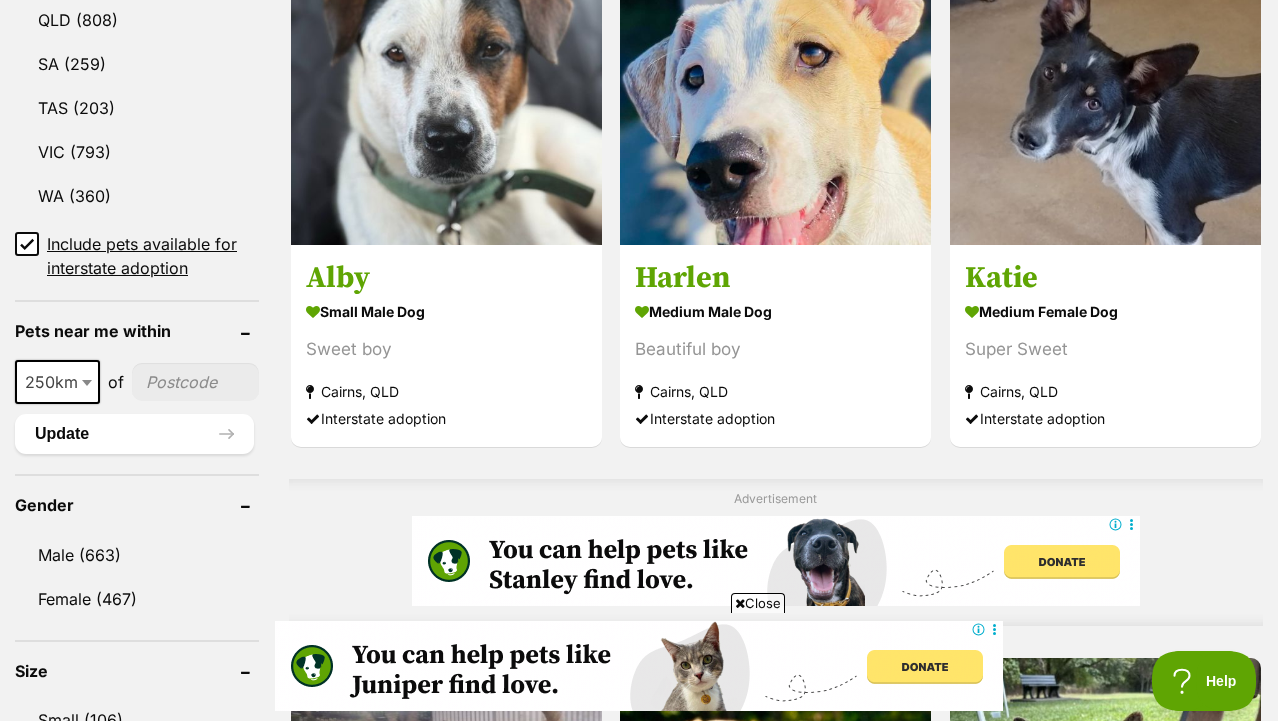 click at bounding box center [195, 382] 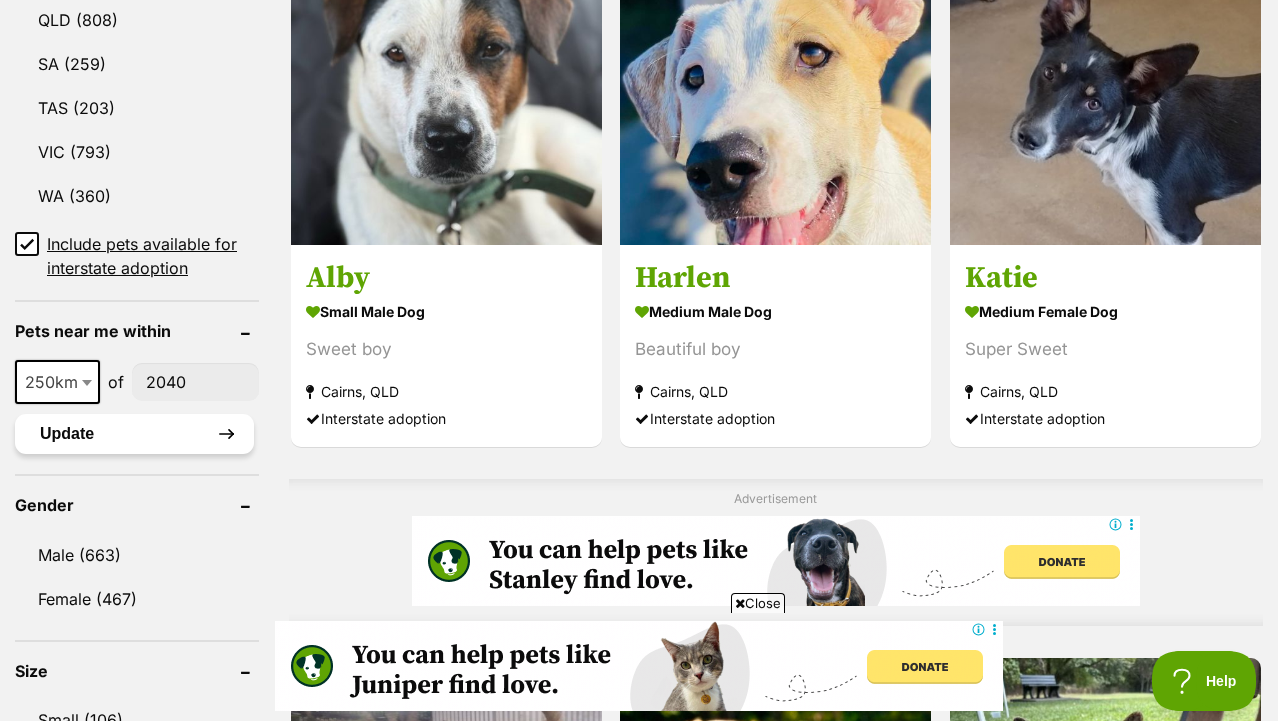 type on "2040" 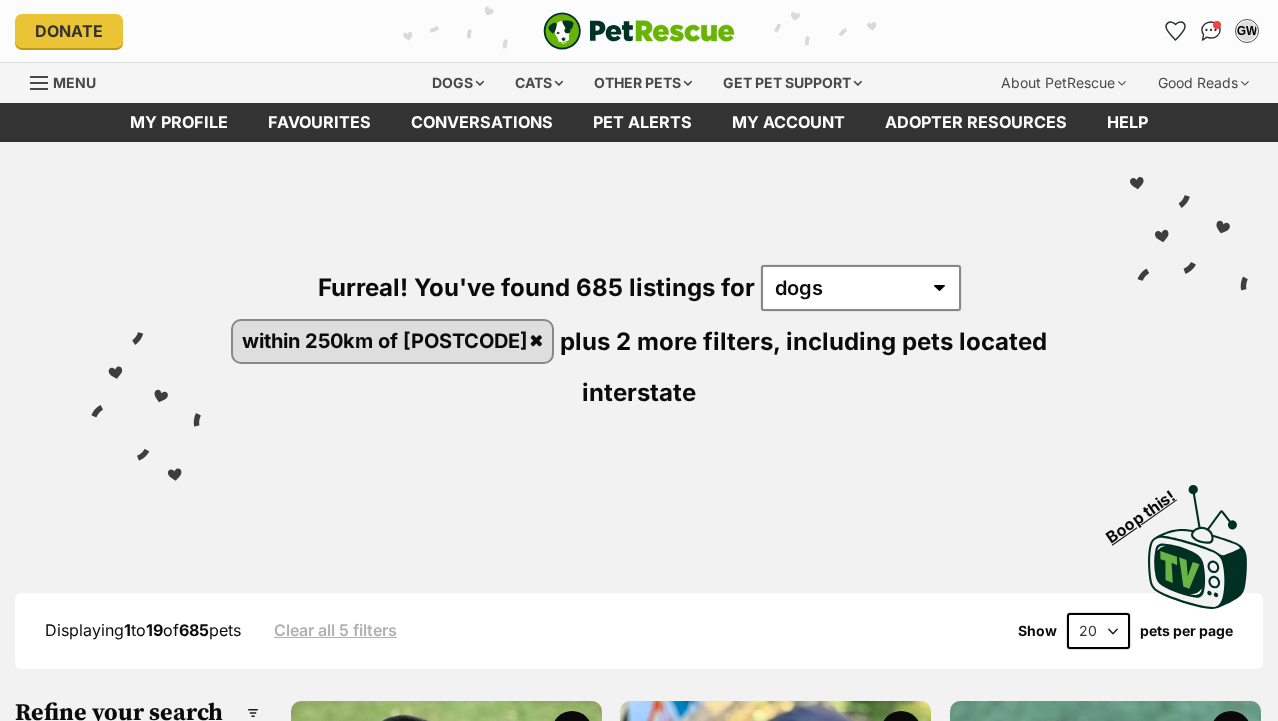 scroll, scrollTop: 0, scrollLeft: 0, axis: both 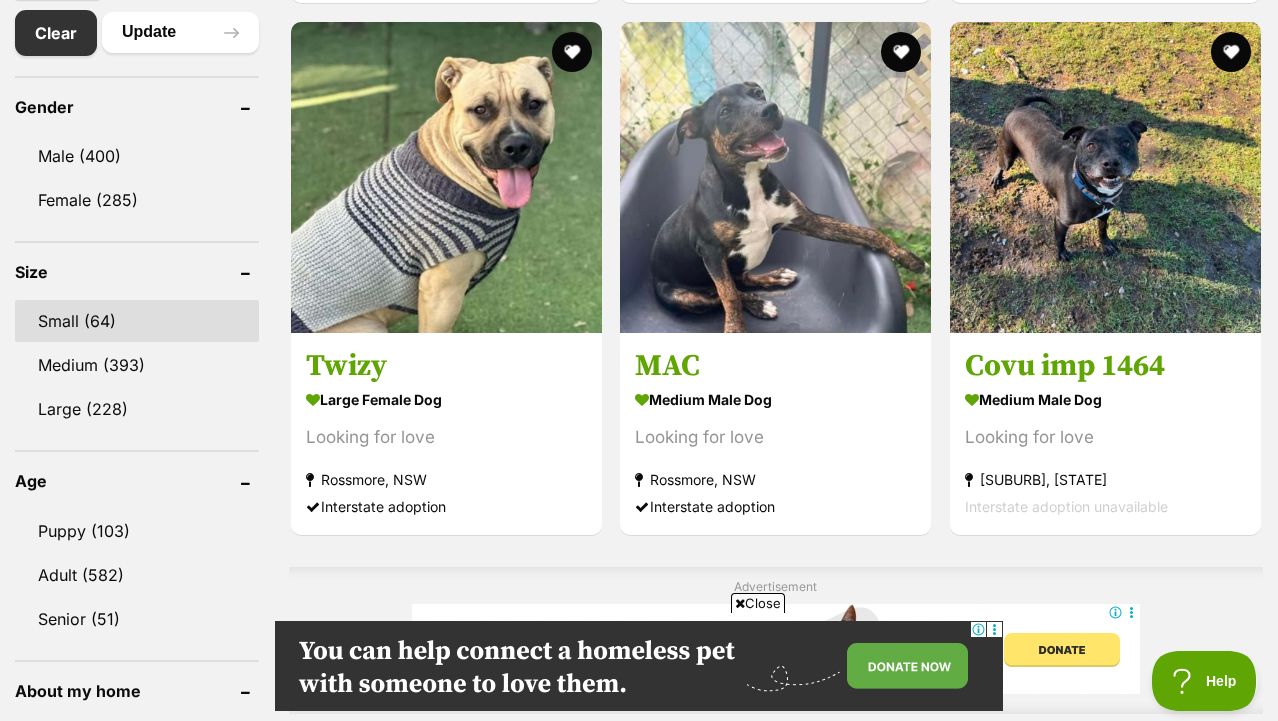 click on "Small (64)" at bounding box center (137, 321) 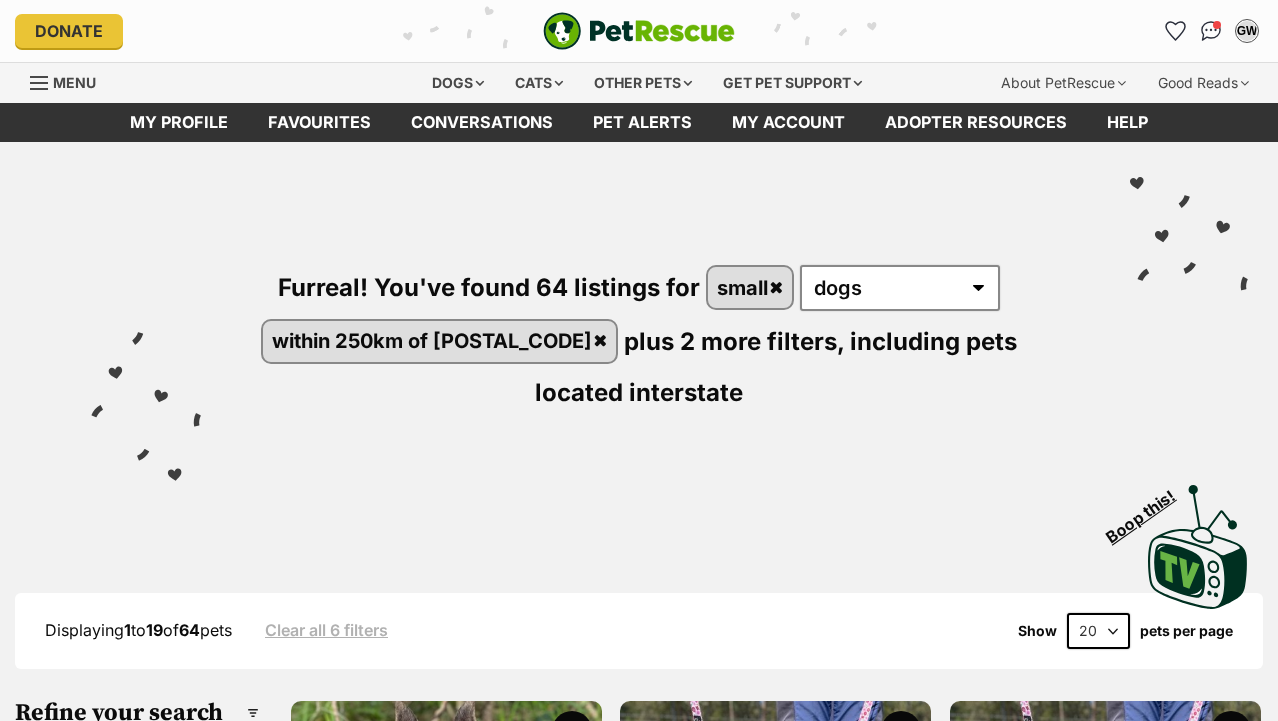 scroll, scrollTop: 0, scrollLeft: 0, axis: both 